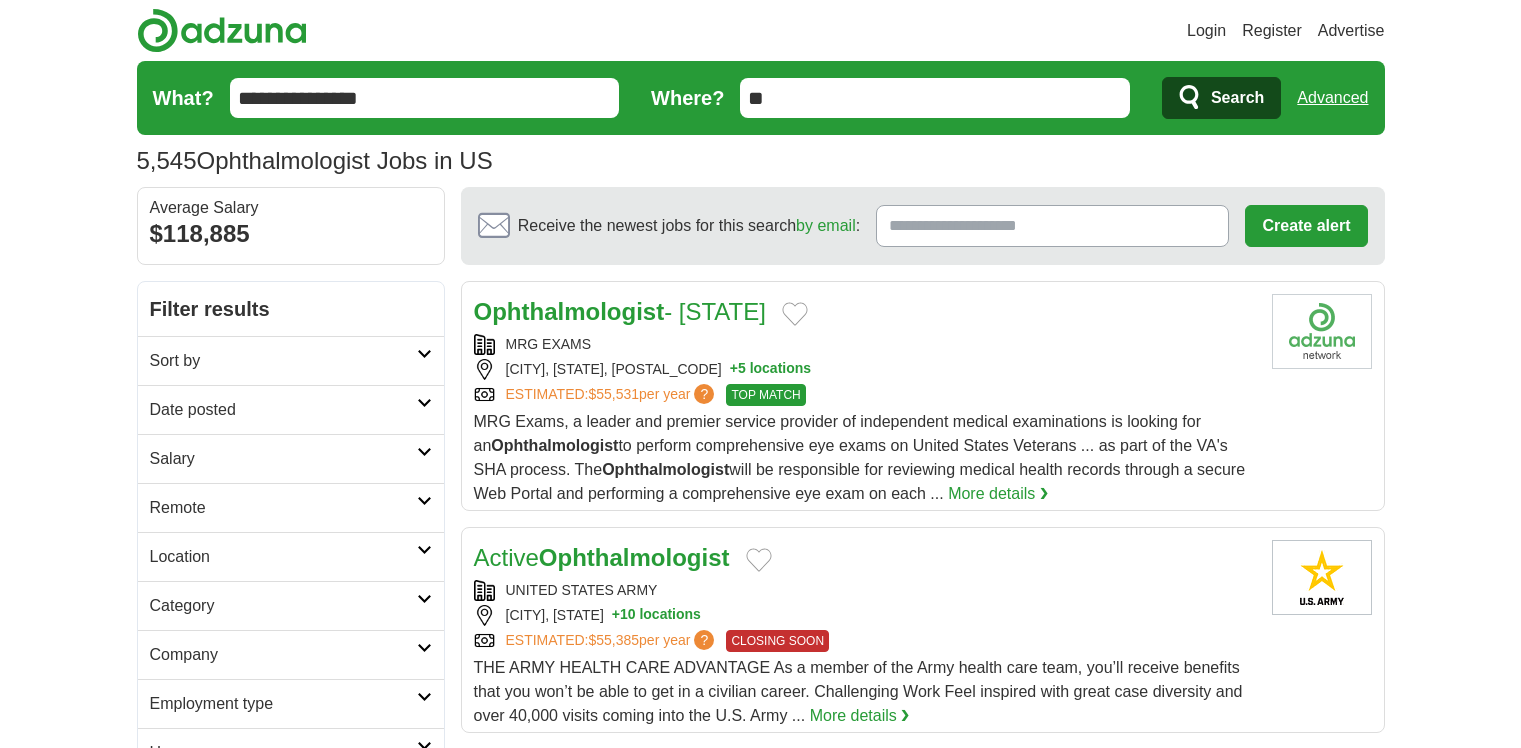 scroll, scrollTop: 0, scrollLeft: 0, axis: both 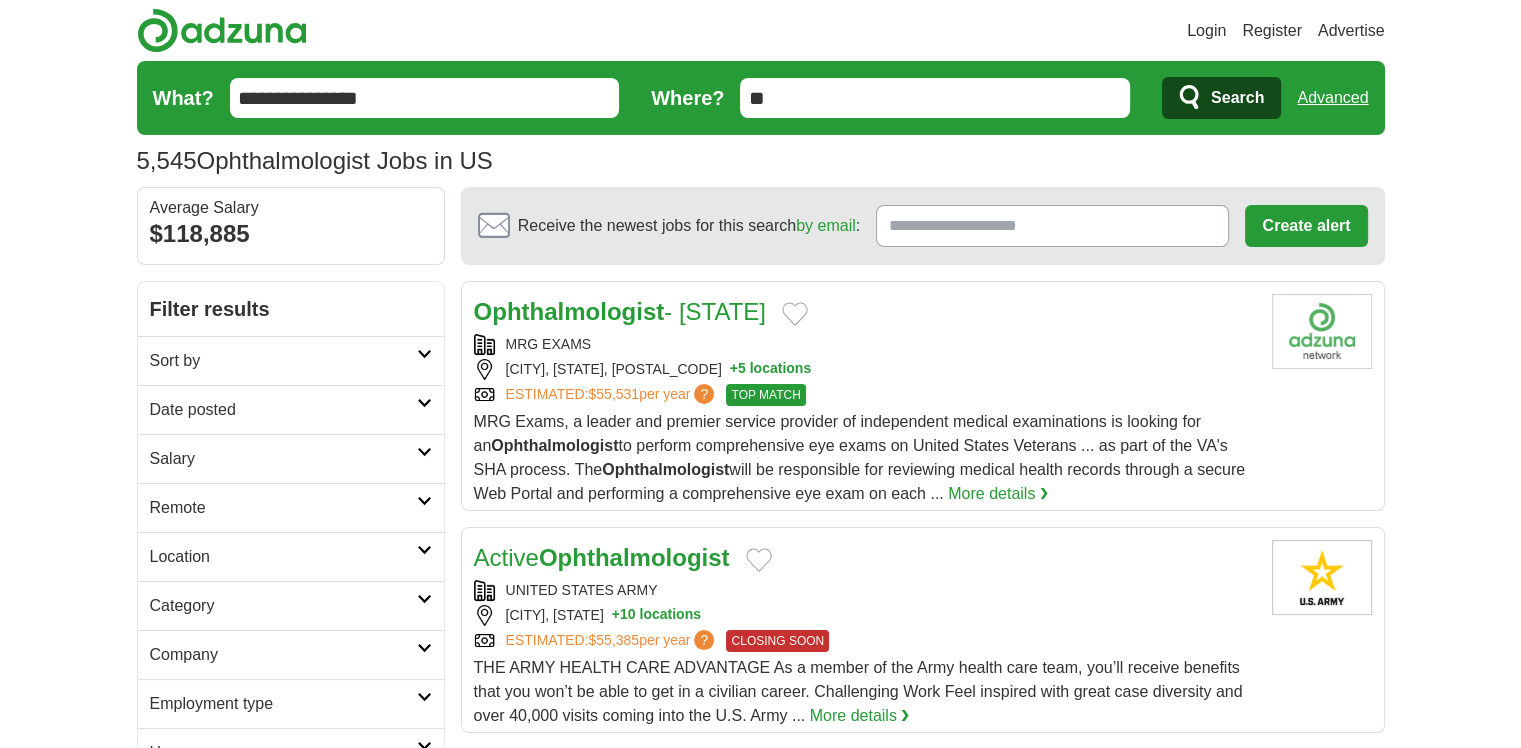 click on "Login
Register
Advertise
5,545
Ophthalmologist Jobs in US
Salary
Salary
Select a salary range
Salary from
from $10,000
from $20,000
from $40,000
from $60,000
from $80,000
from $100,000
per year
US" at bounding box center [760, 1637] 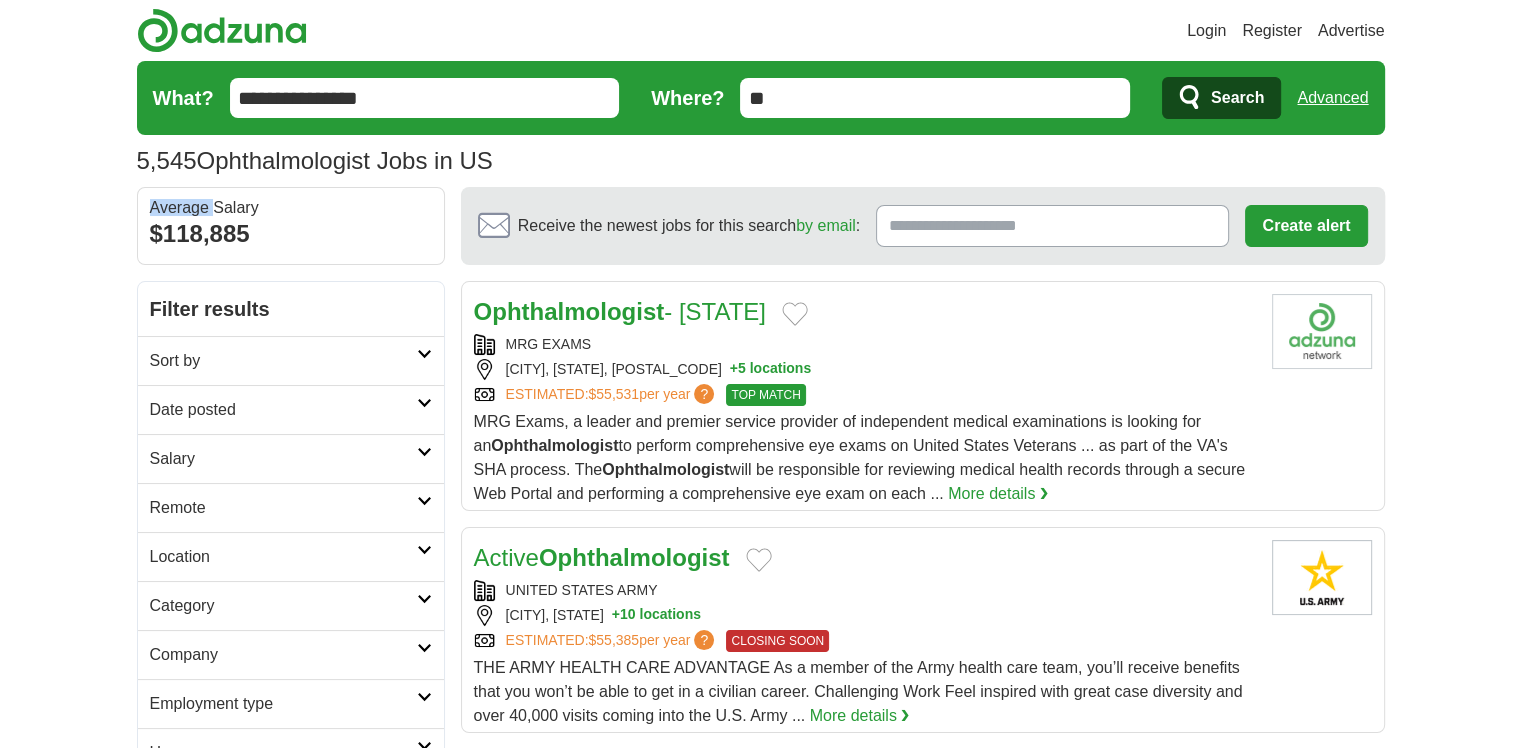click on "Average Salary" at bounding box center (291, 208) 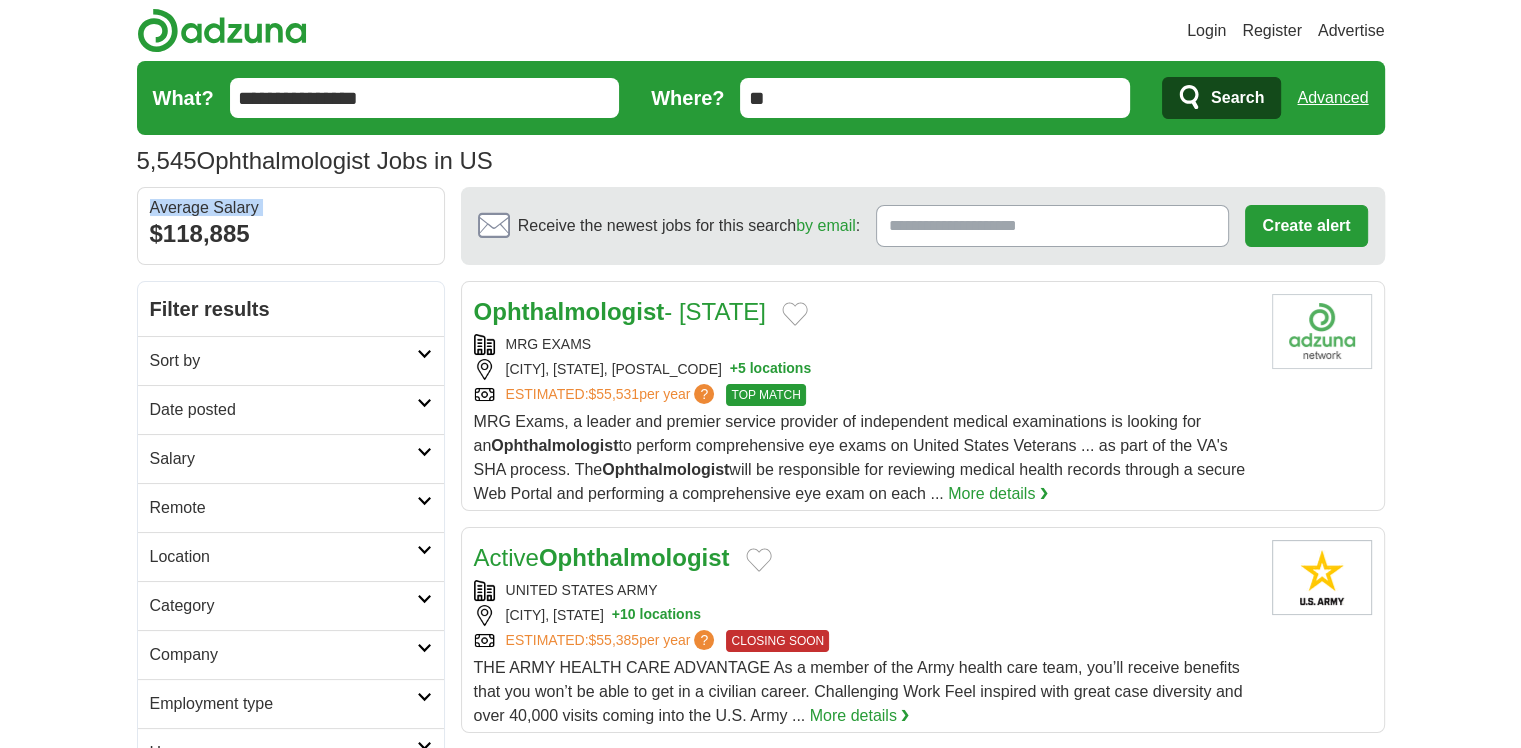 click on "Average Salary" at bounding box center (291, 208) 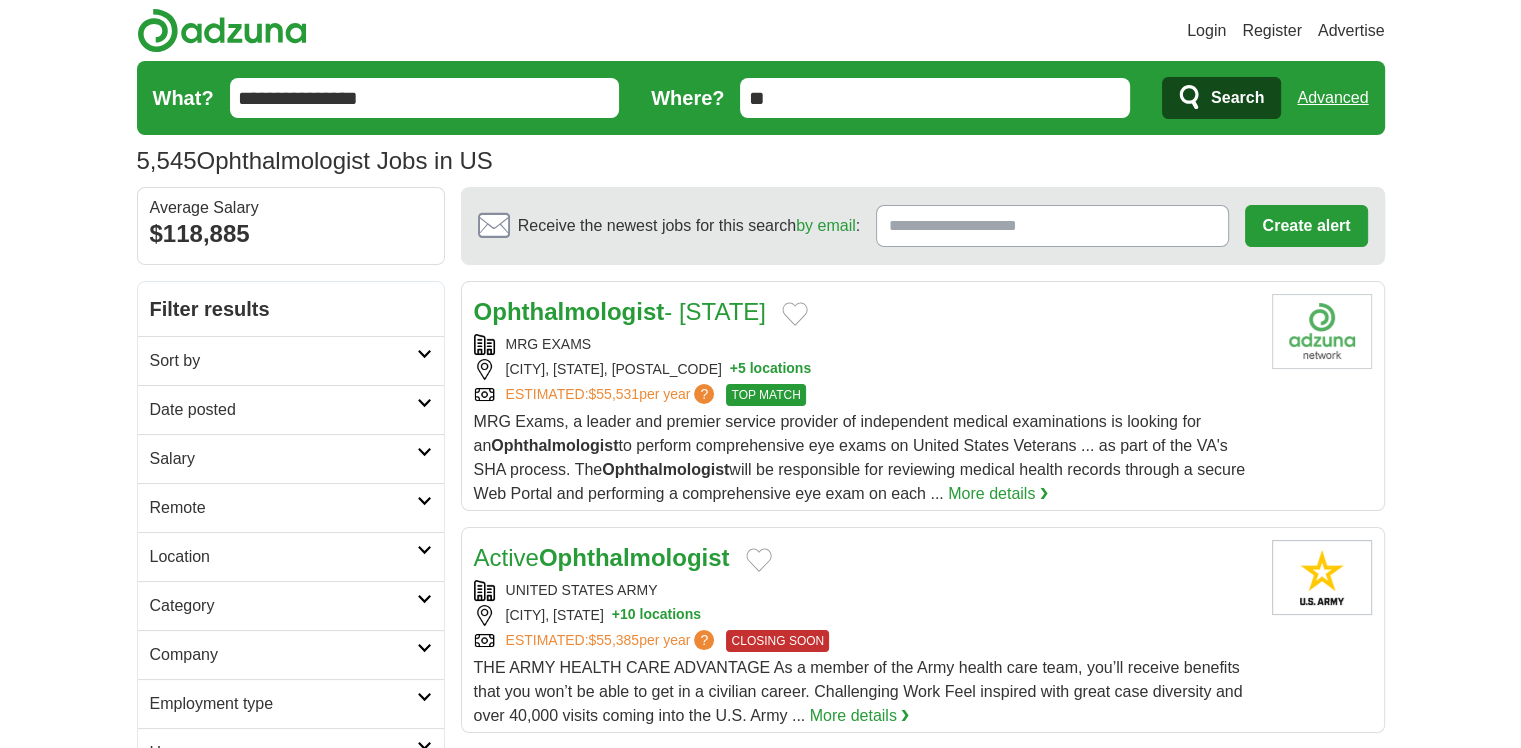 click on "$118,885" at bounding box center [291, 234] 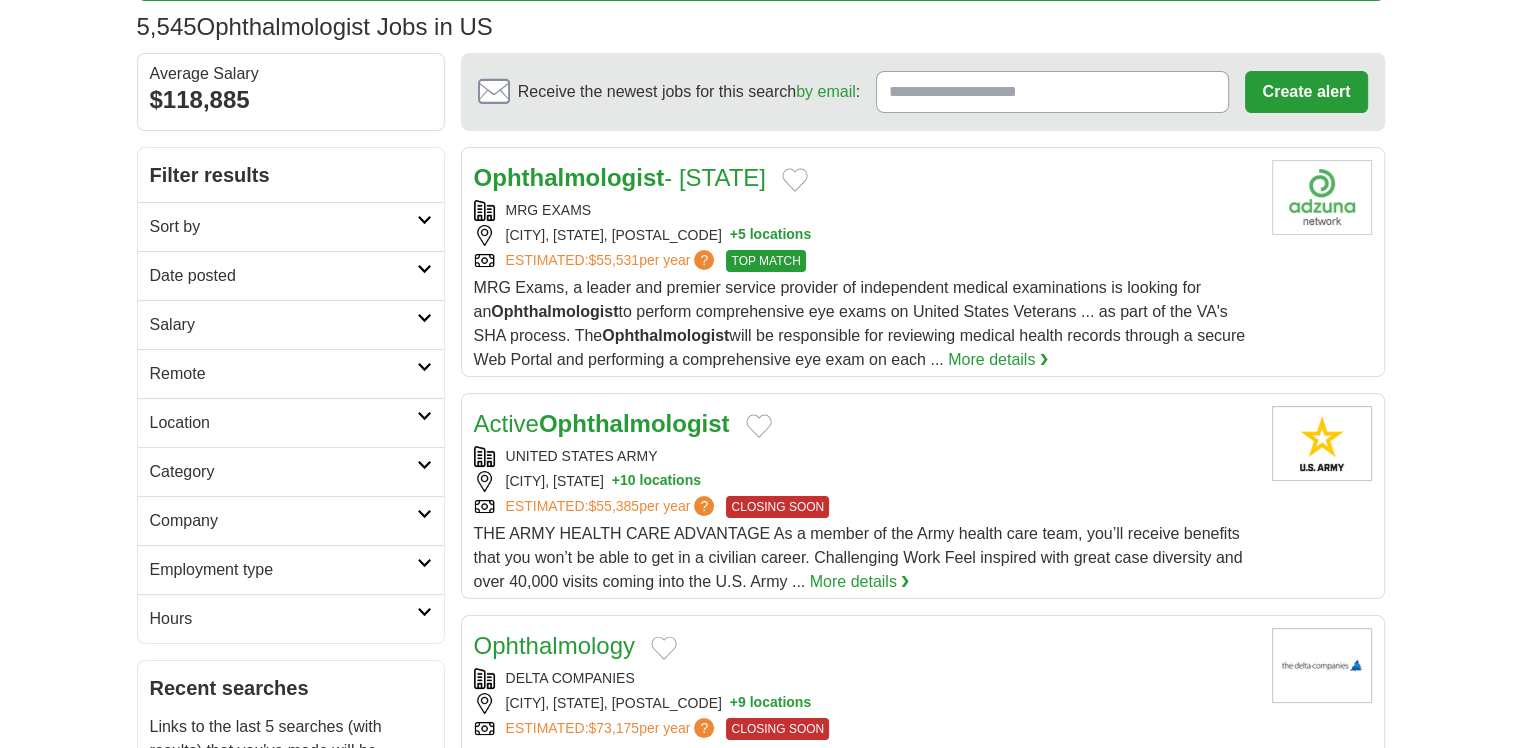 scroll, scrollTop: 0, scrollLeft: 0, axis: both 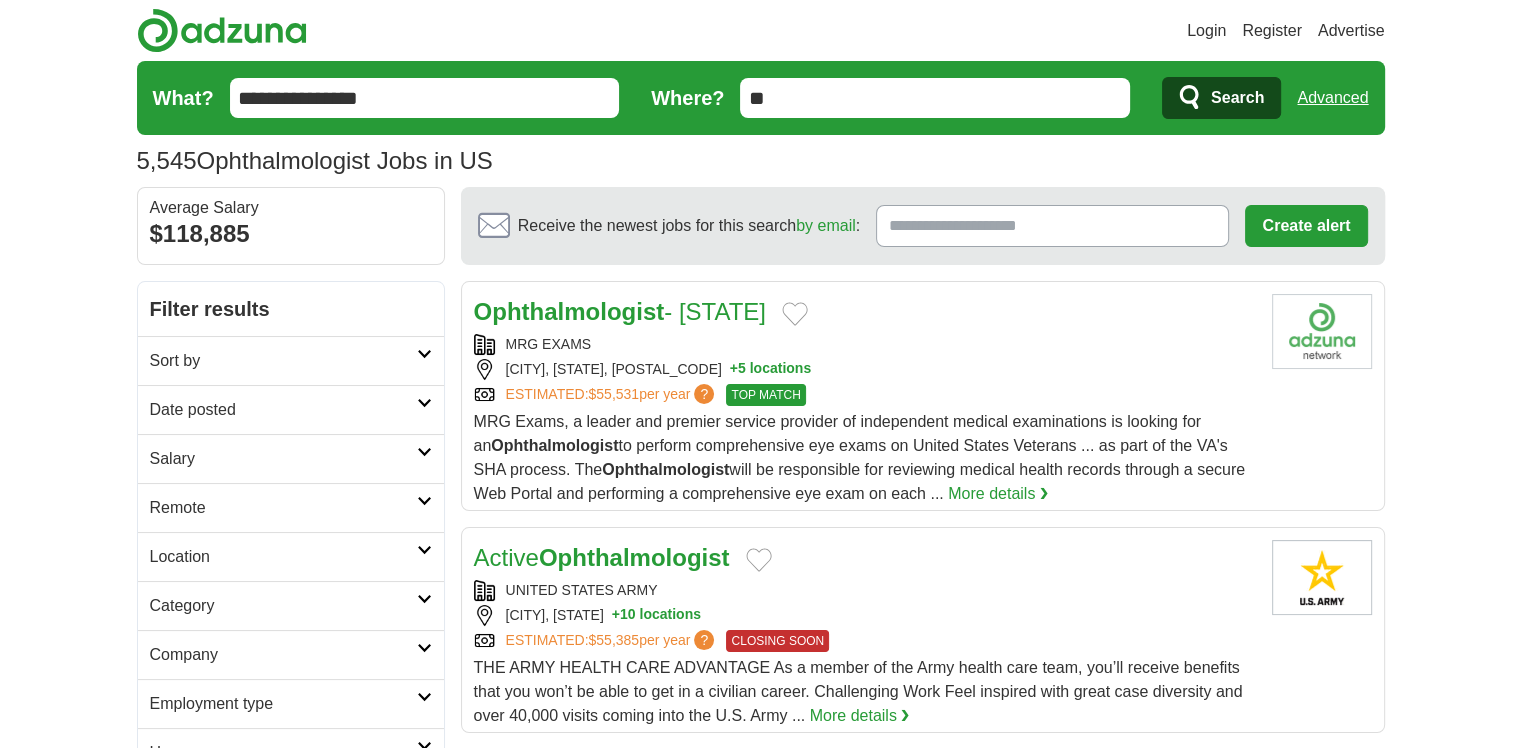 click on "**" at bounding box center [935, 98] 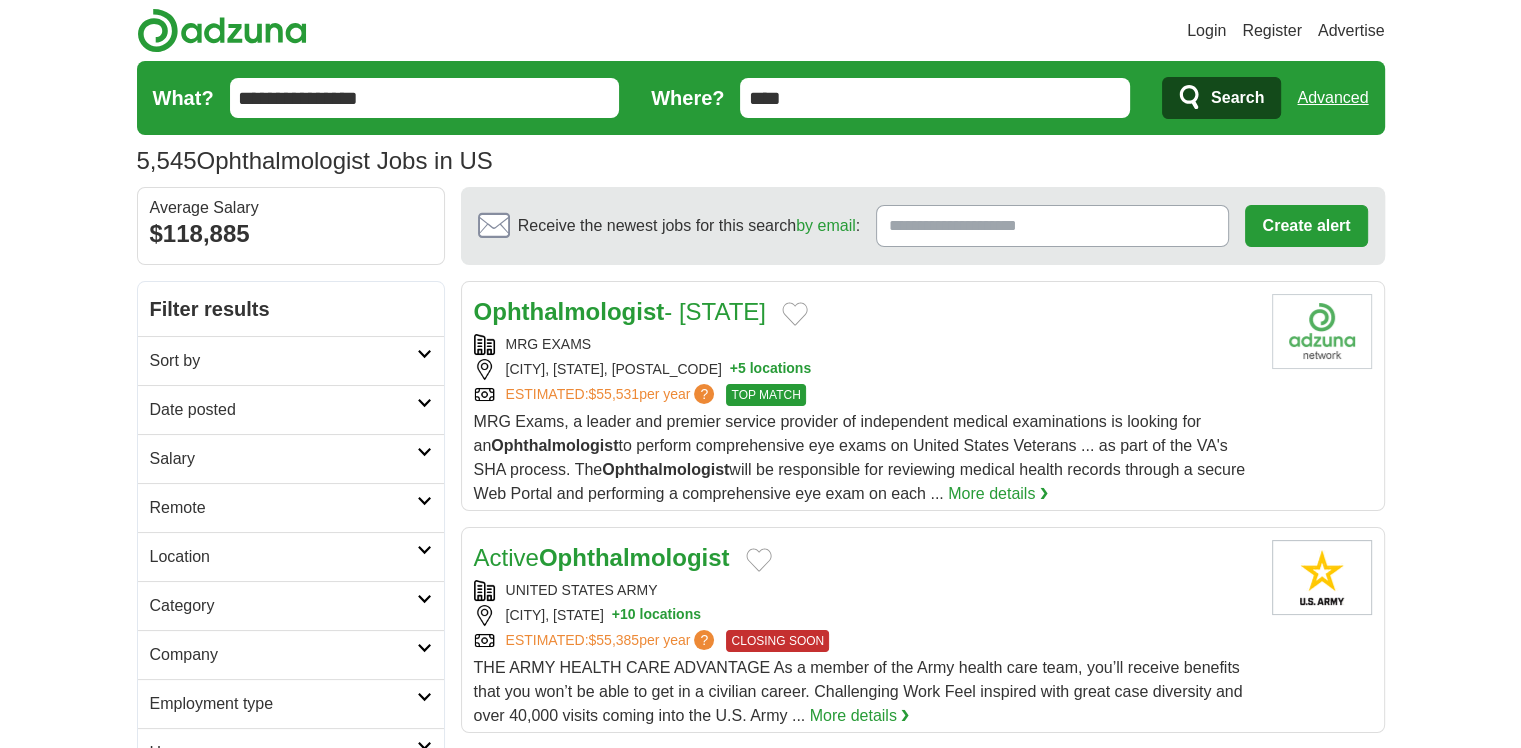 type on "*****" 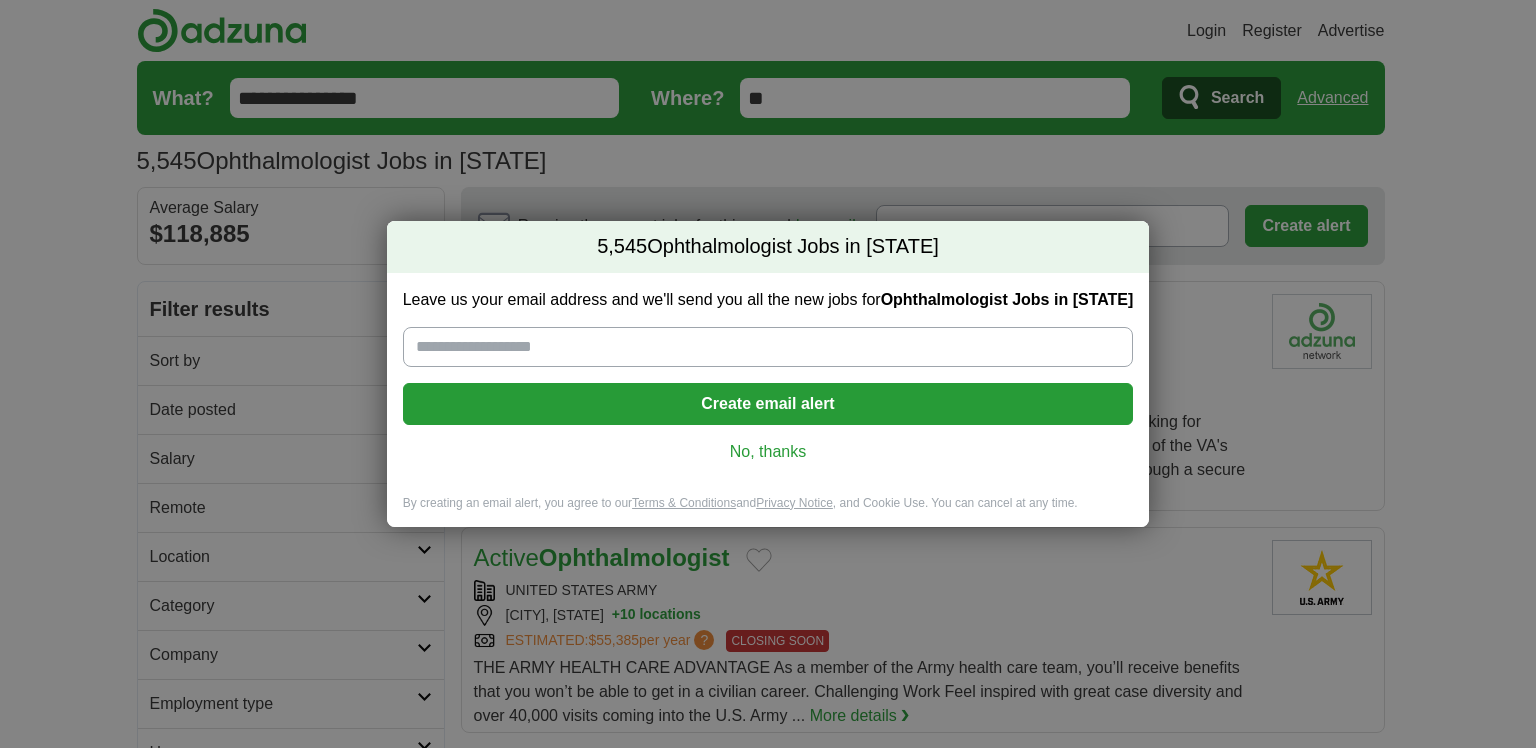 scroll, scrollTop: 0, scrollLeft: 0, axis: both 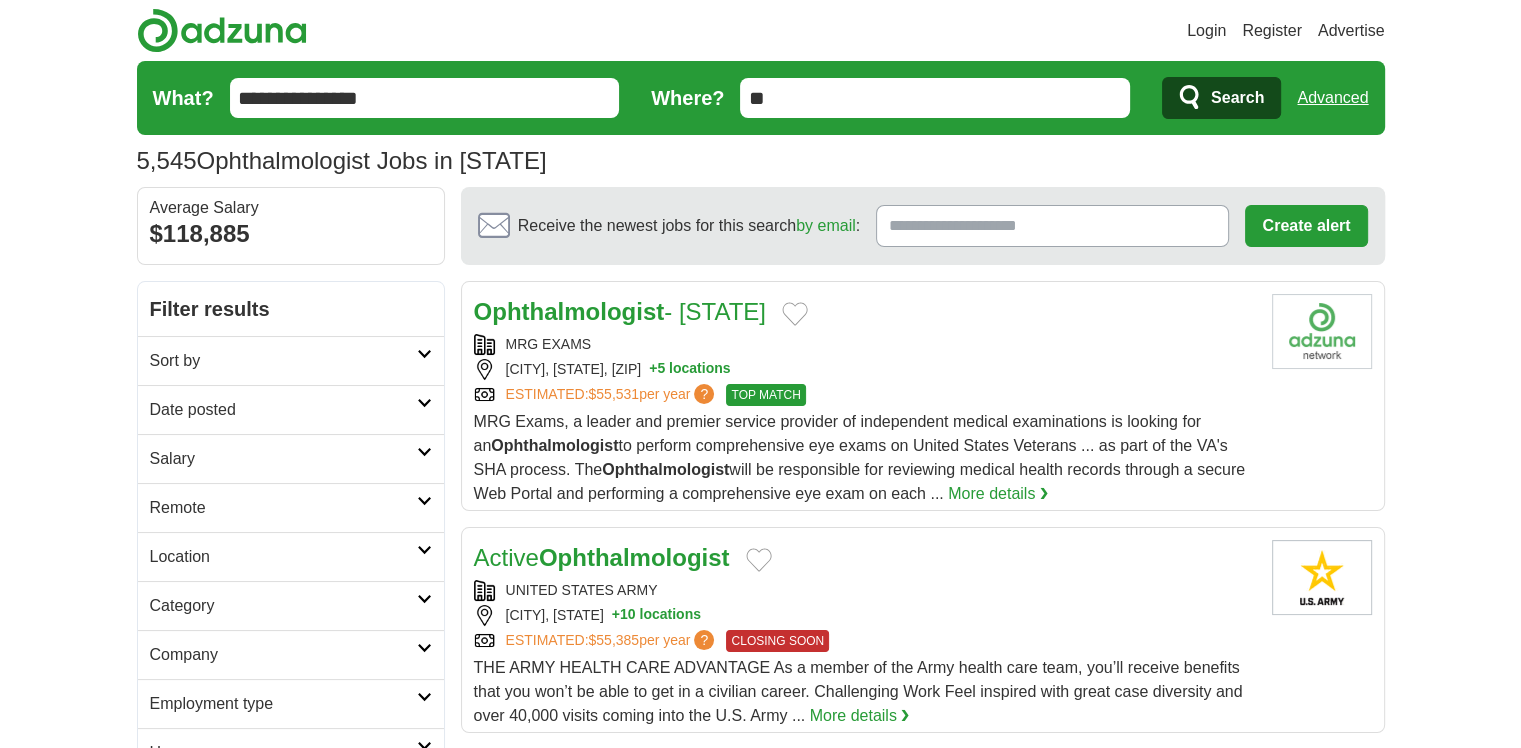 click on "Sort by" at bounding box center [283, 361] 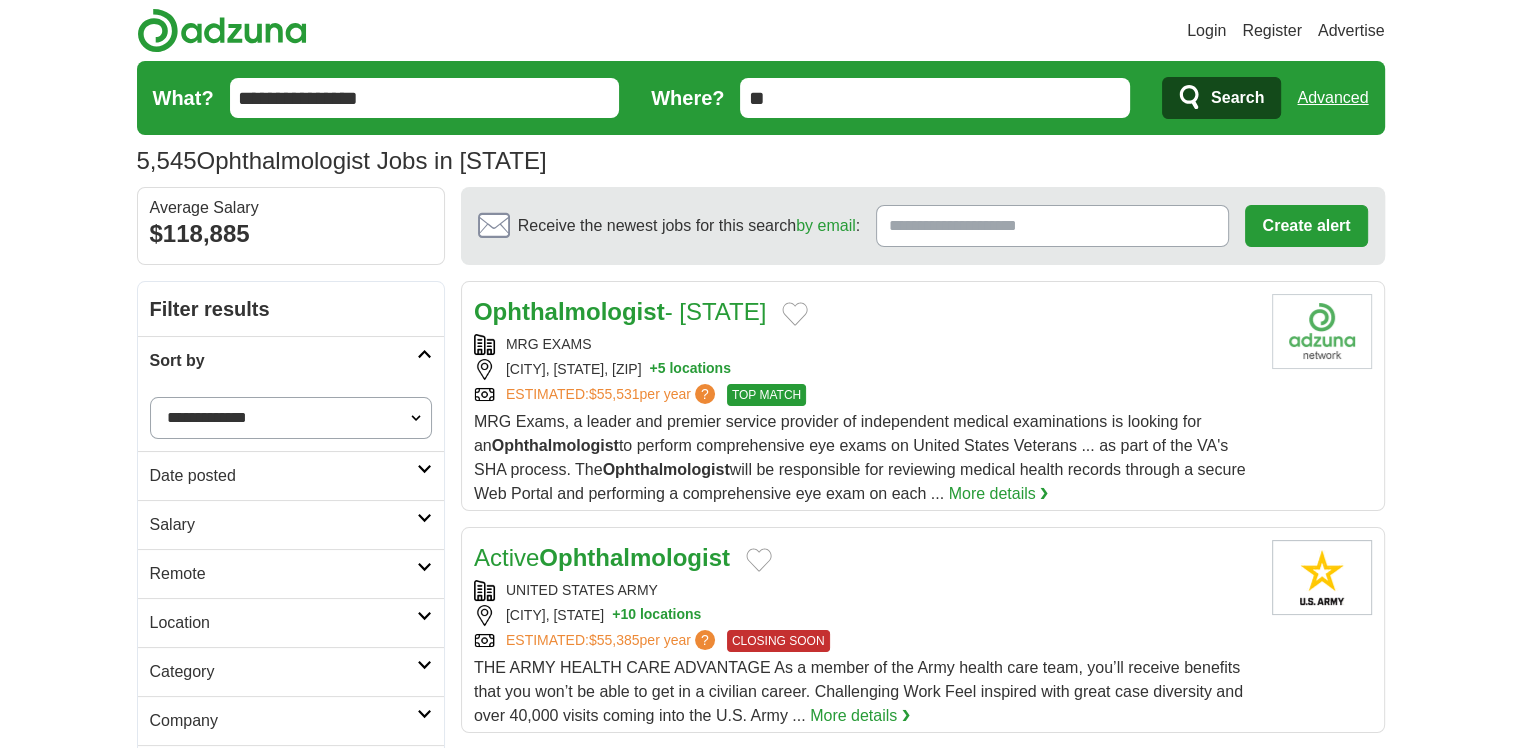 click on "Sort by" at bounding box center (283, 361) 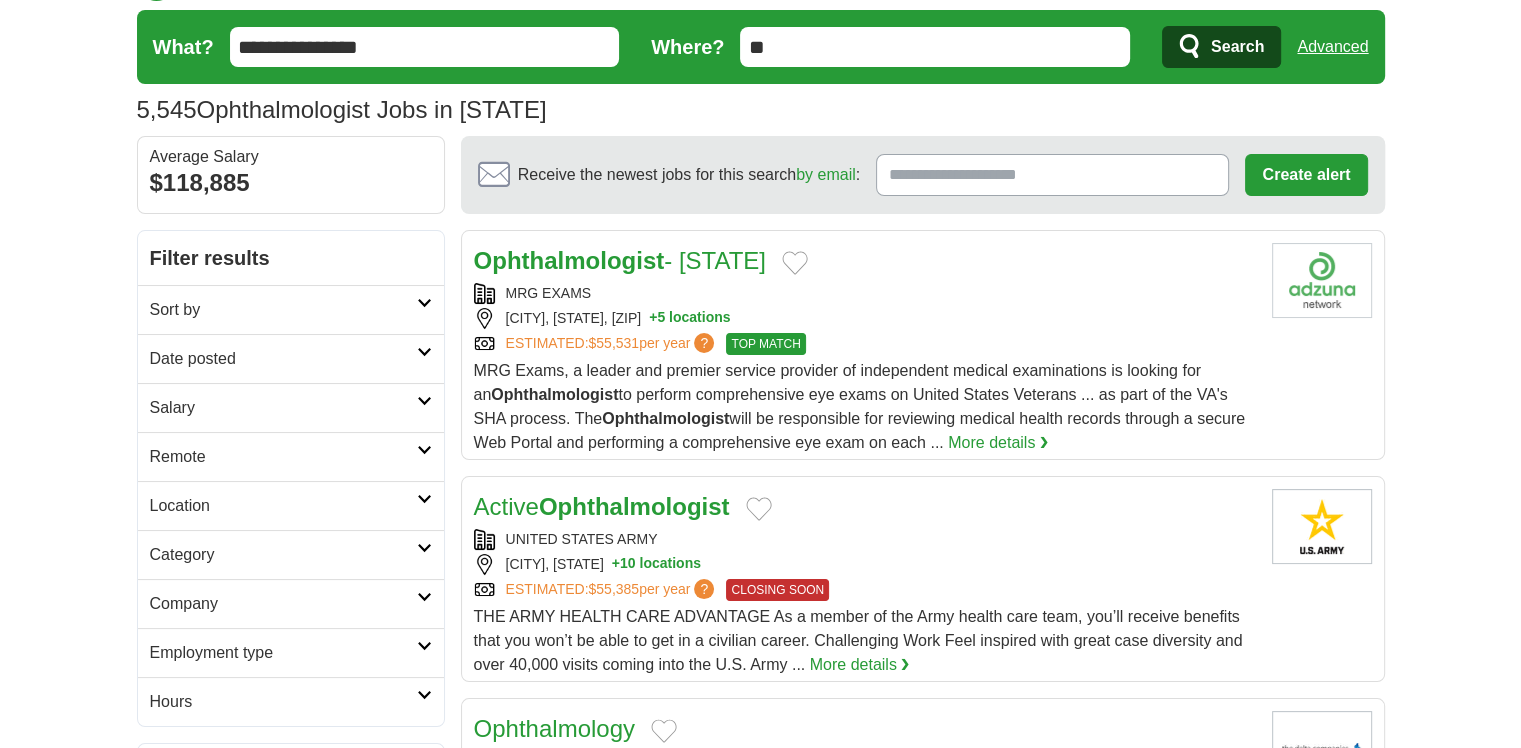 scroll, scrollTop: 100, scrollLeft: 0, axis: vertical 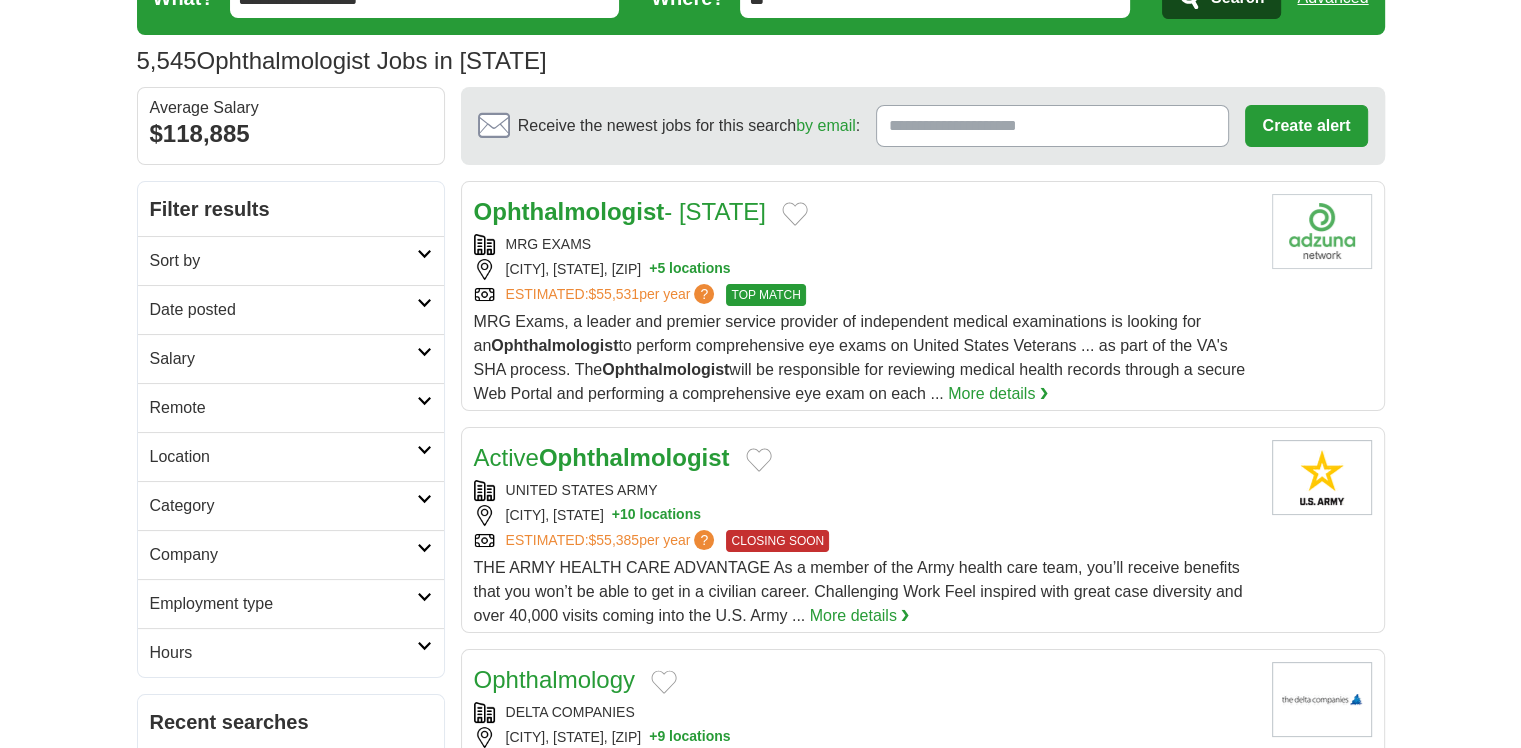 click on "Salary" at bounding box center (283, 359) 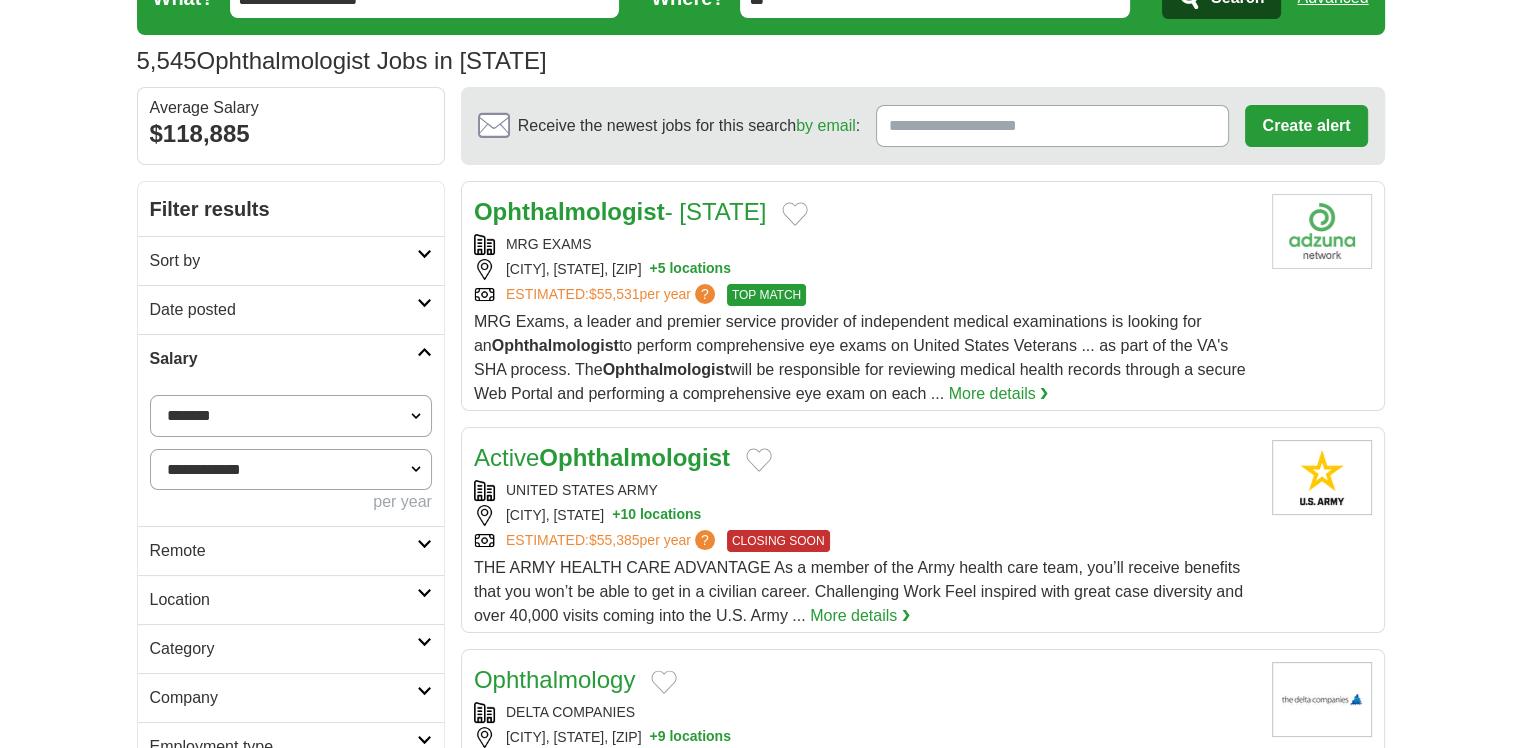 click on "Salary" at bounding box center (283, 359) 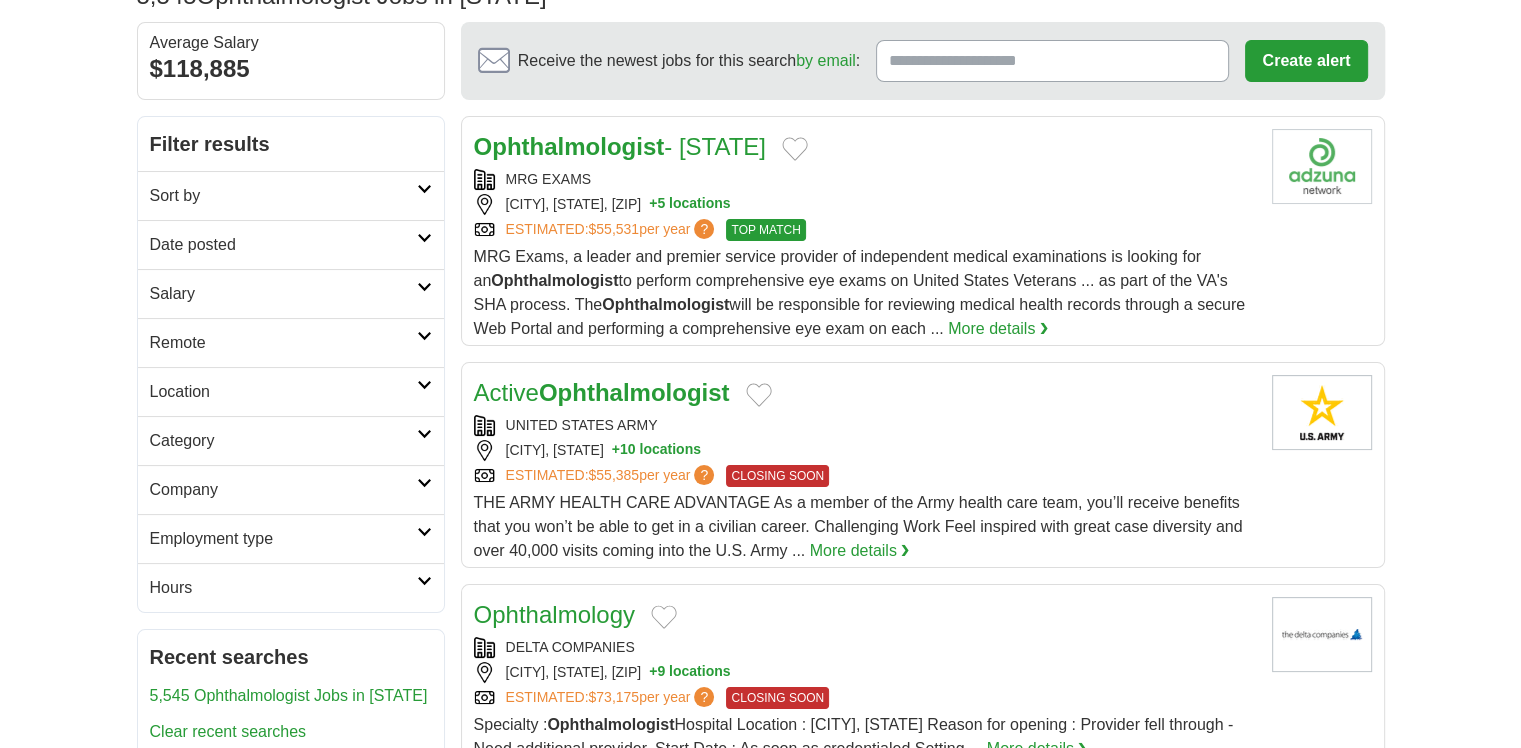 scroll, scrollTop: 200, scrollLeft: 0, axis: vertical 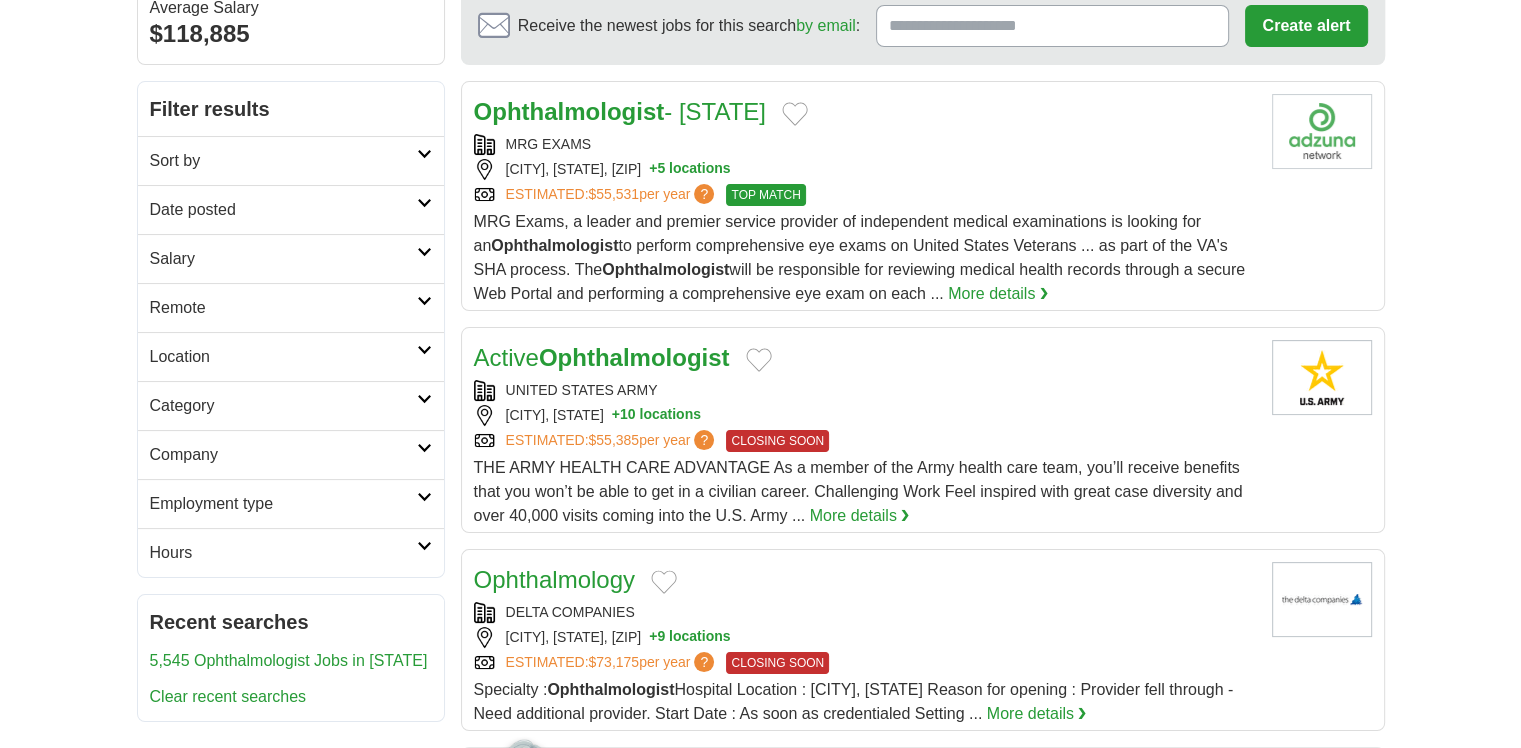 click on "Location" at bounding box center (283, 357) 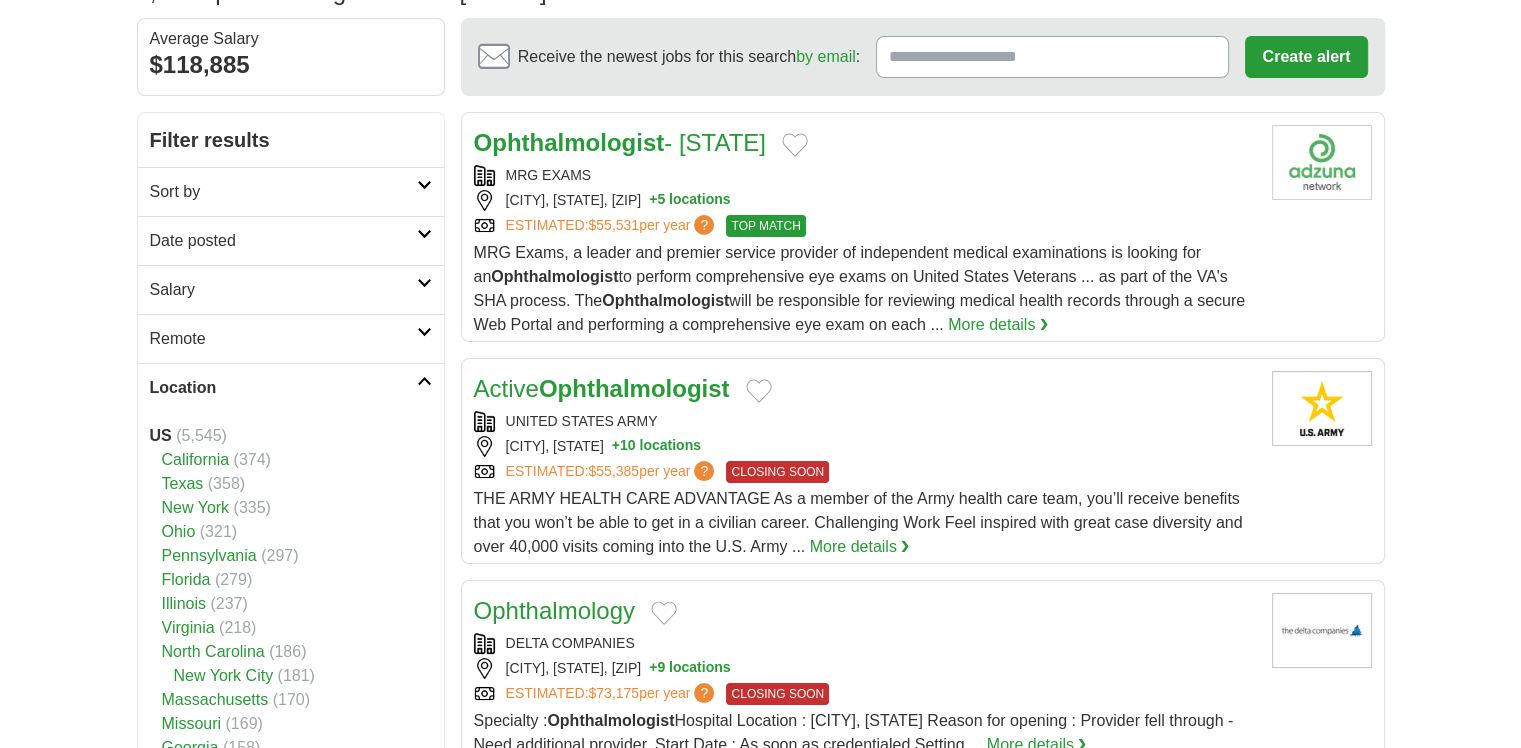 scroll, scrollTop: 100, scrollLeft: 0, axis: vertical 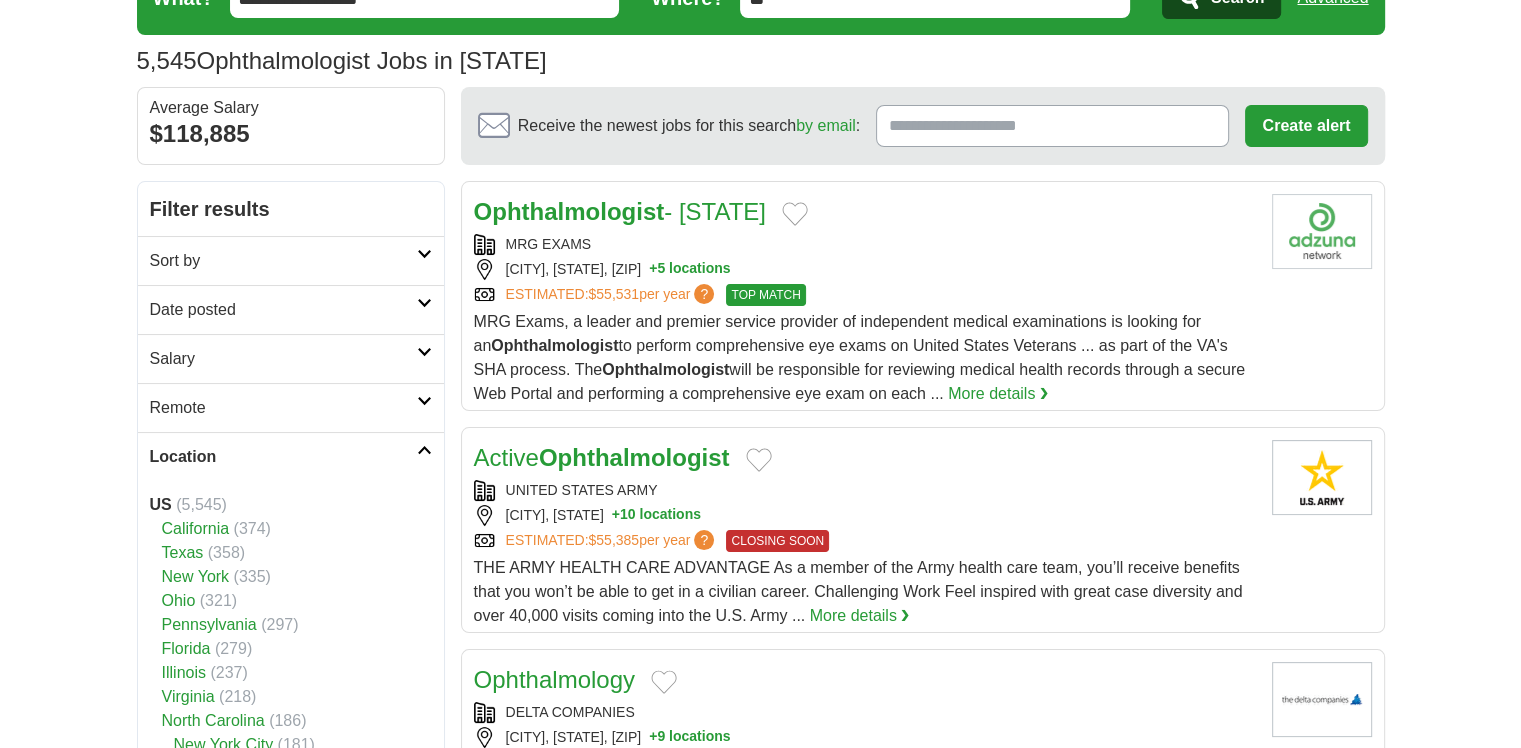click on "California" at bounding box center [196, 528] 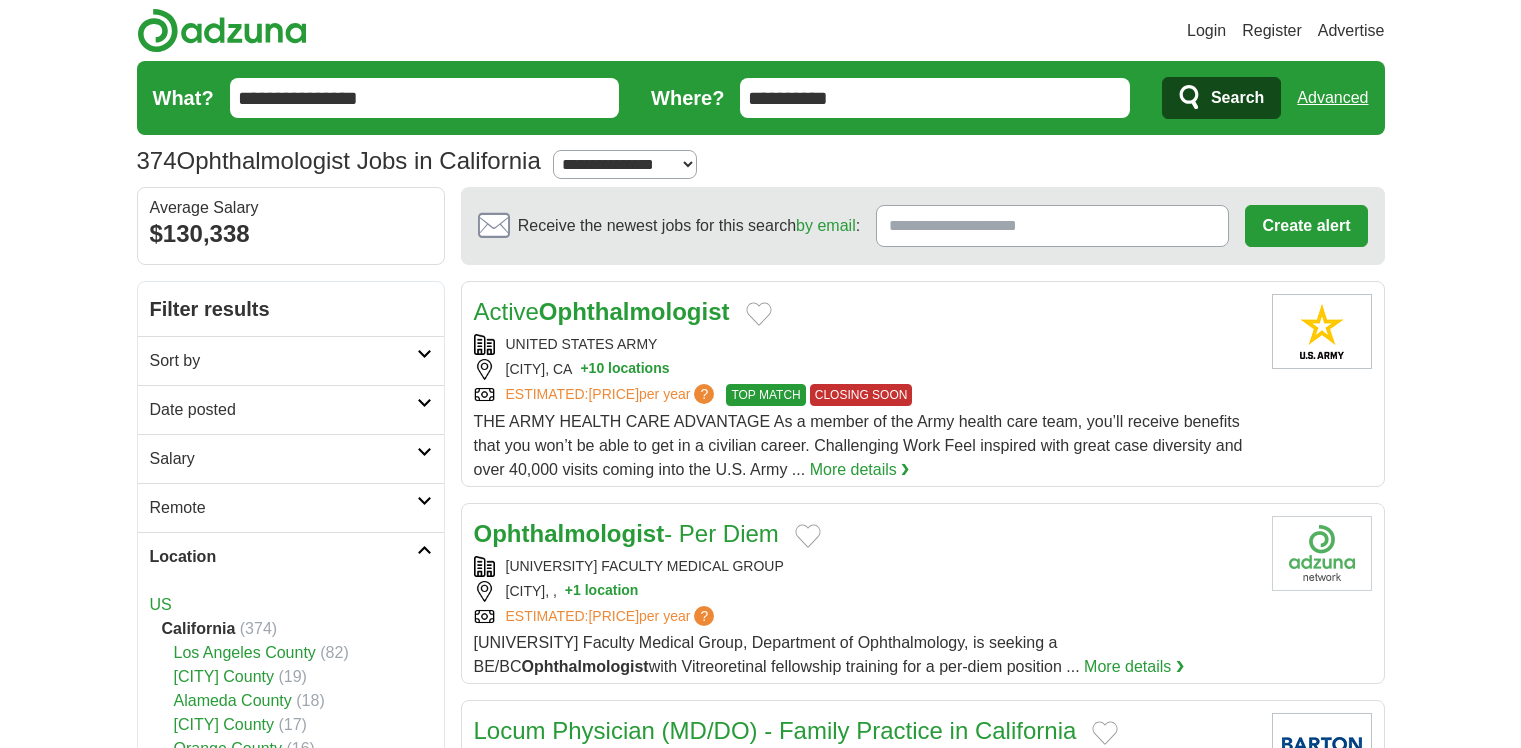 scroll, scrollTop: 0, scrollLeft: 0, axis: both 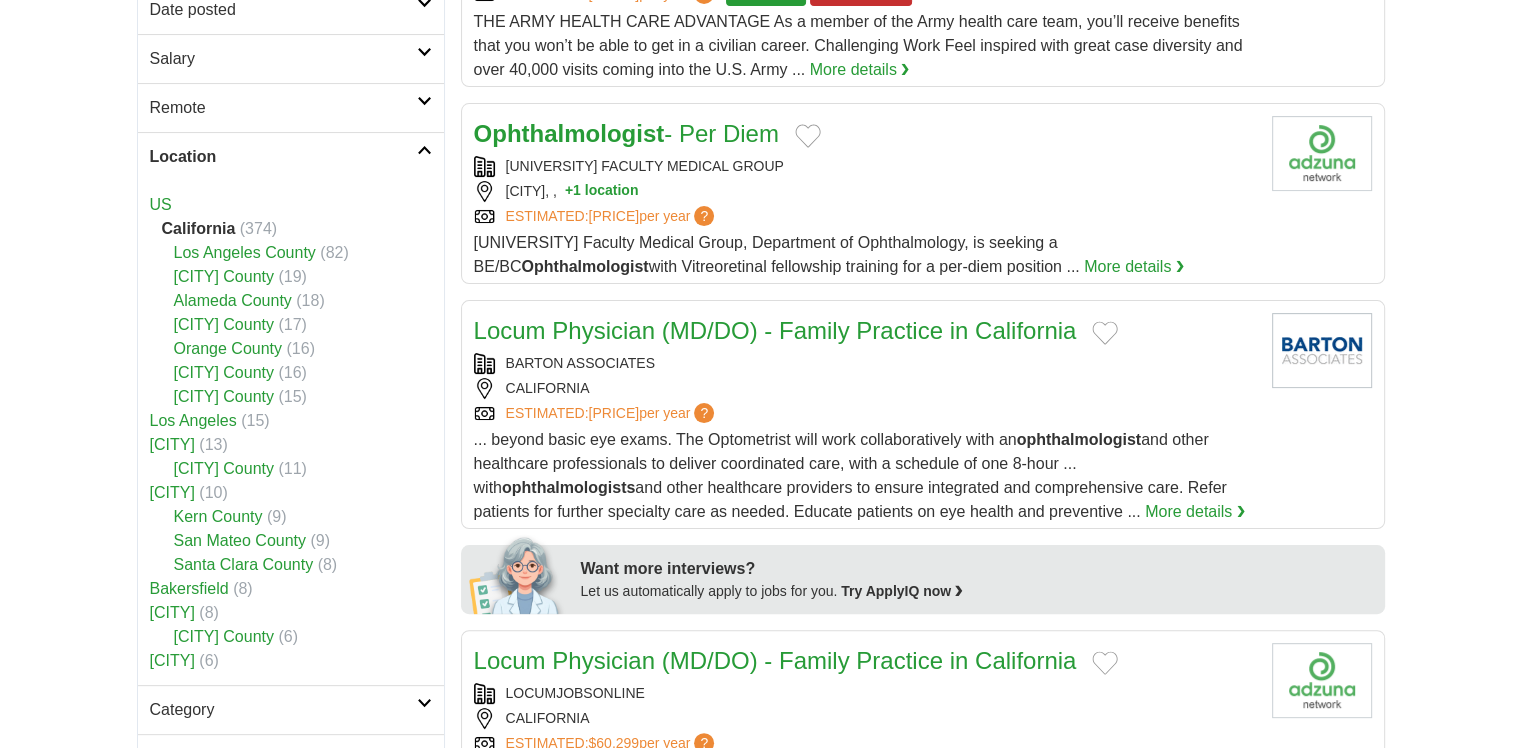 click on "US" at bounding box center [161, 204] 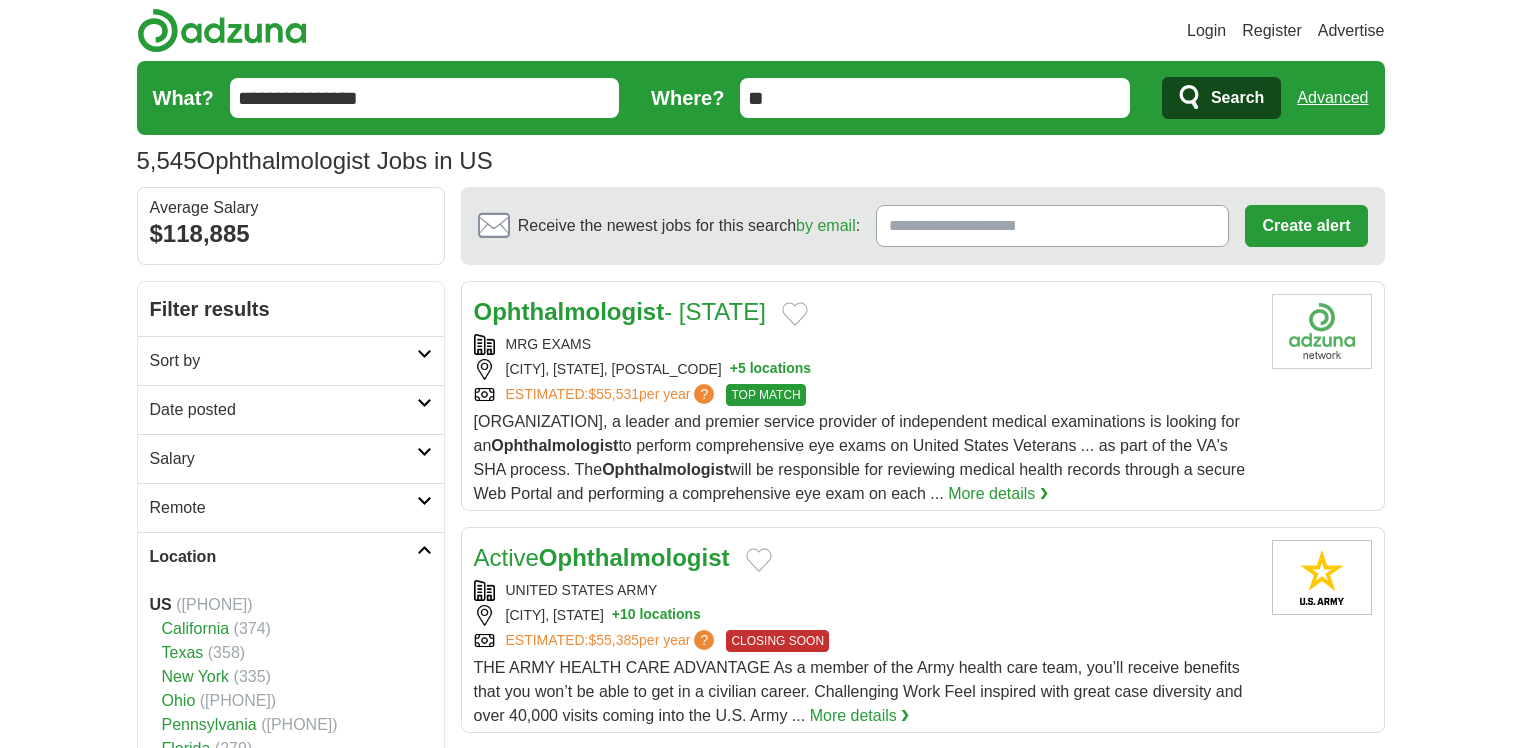 scroll, scrollTop: 177, scrollLeft: 0, axis: vertical 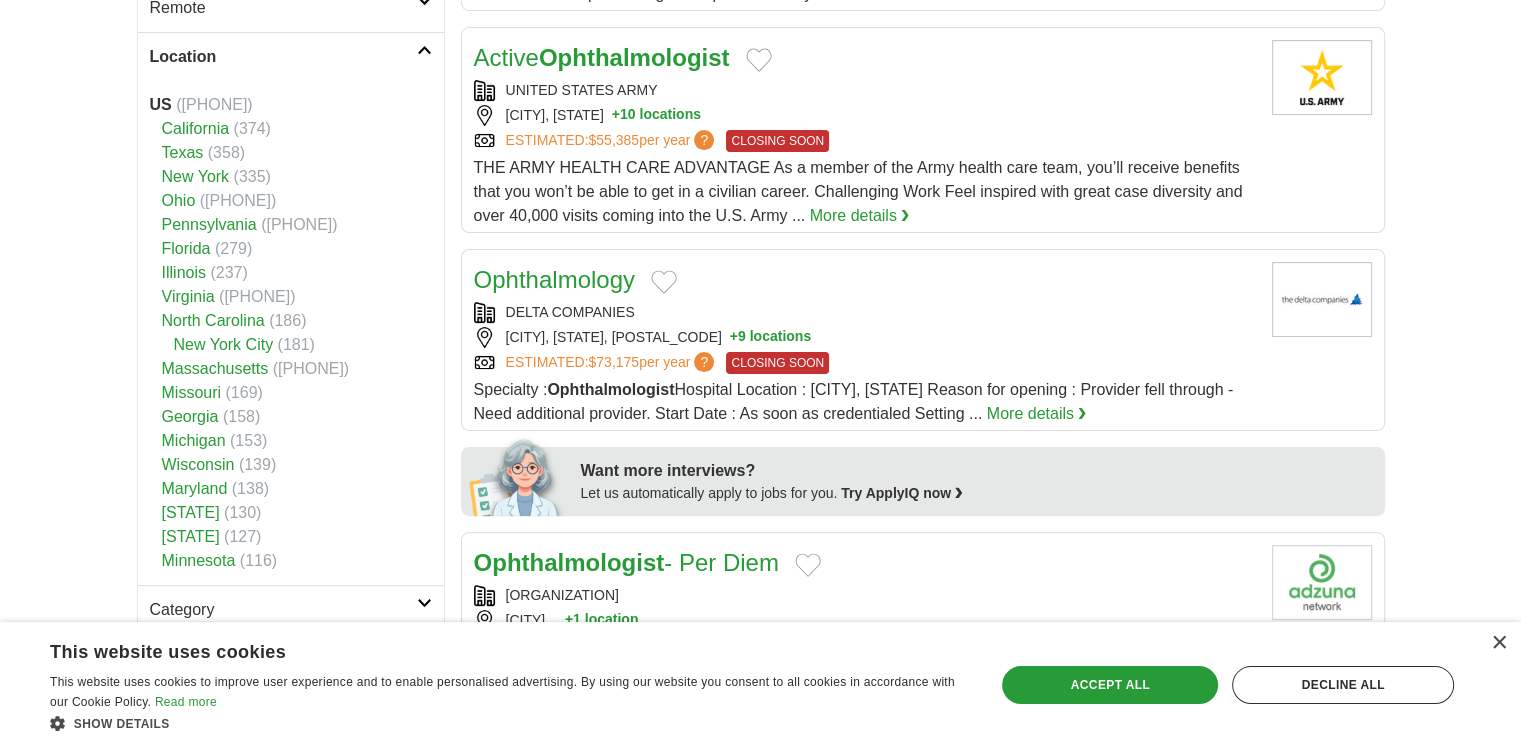 click on "(169)" at bounding box center [244, 392] 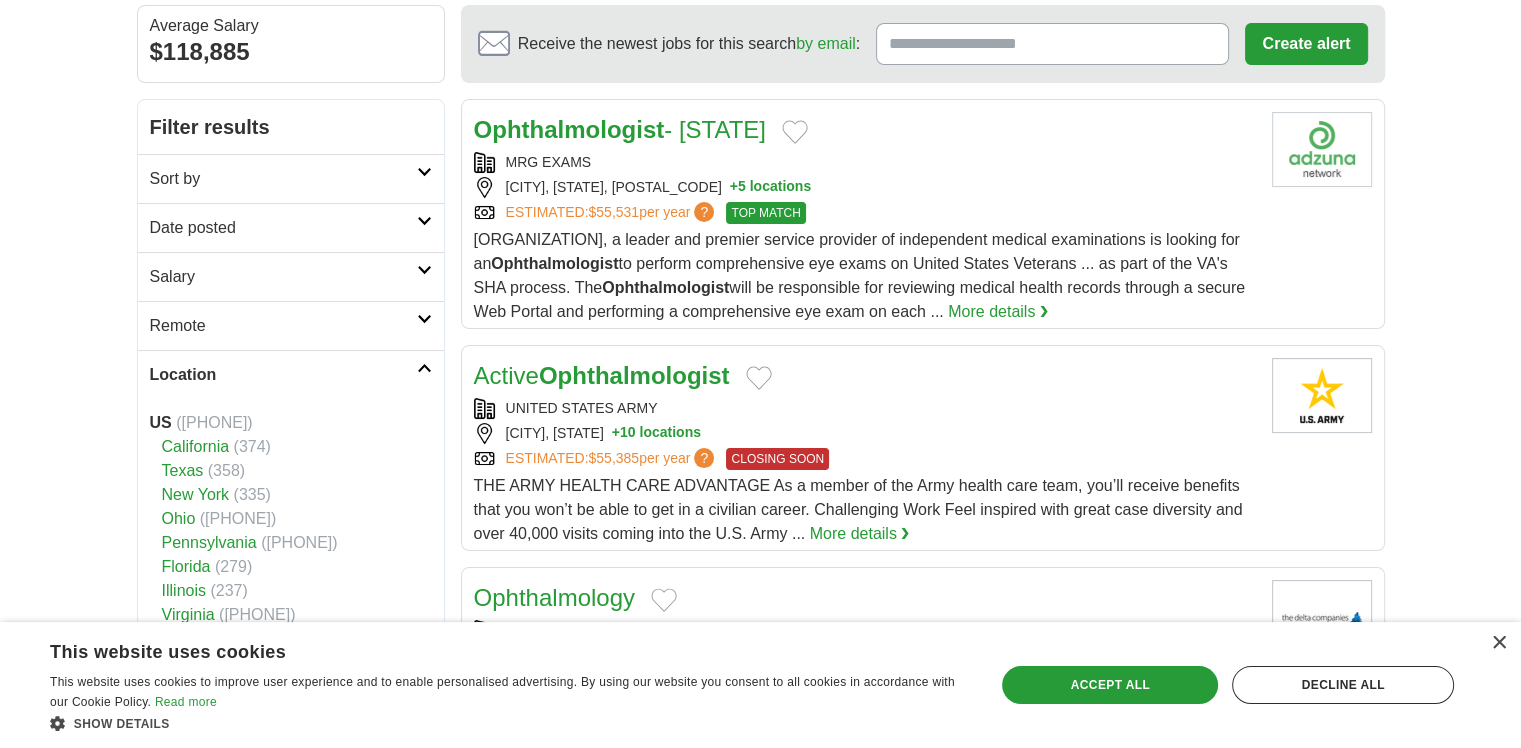 scroll, scrollTop: 0, scrollLeft: 0, axis: both 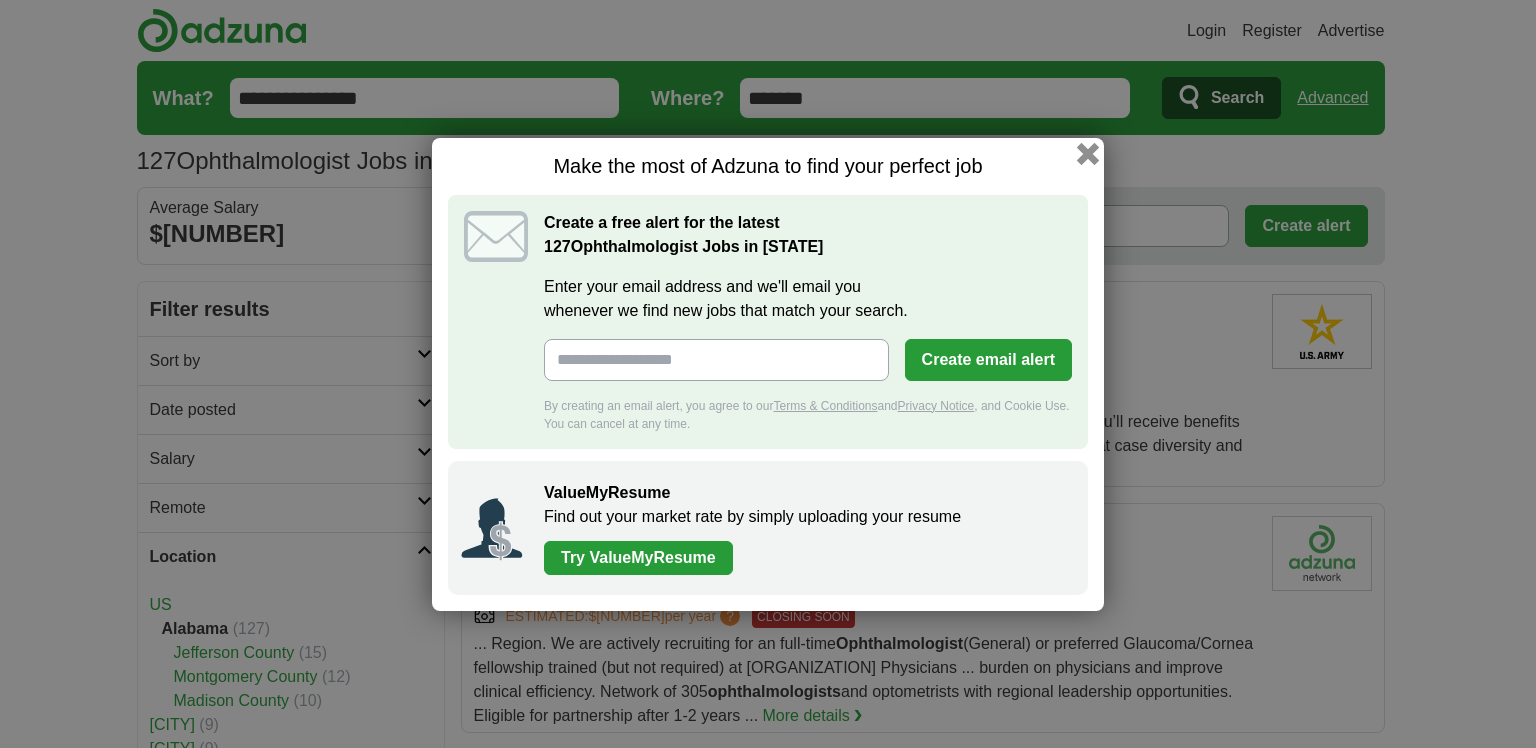 click at bounding box center [1088, 153] 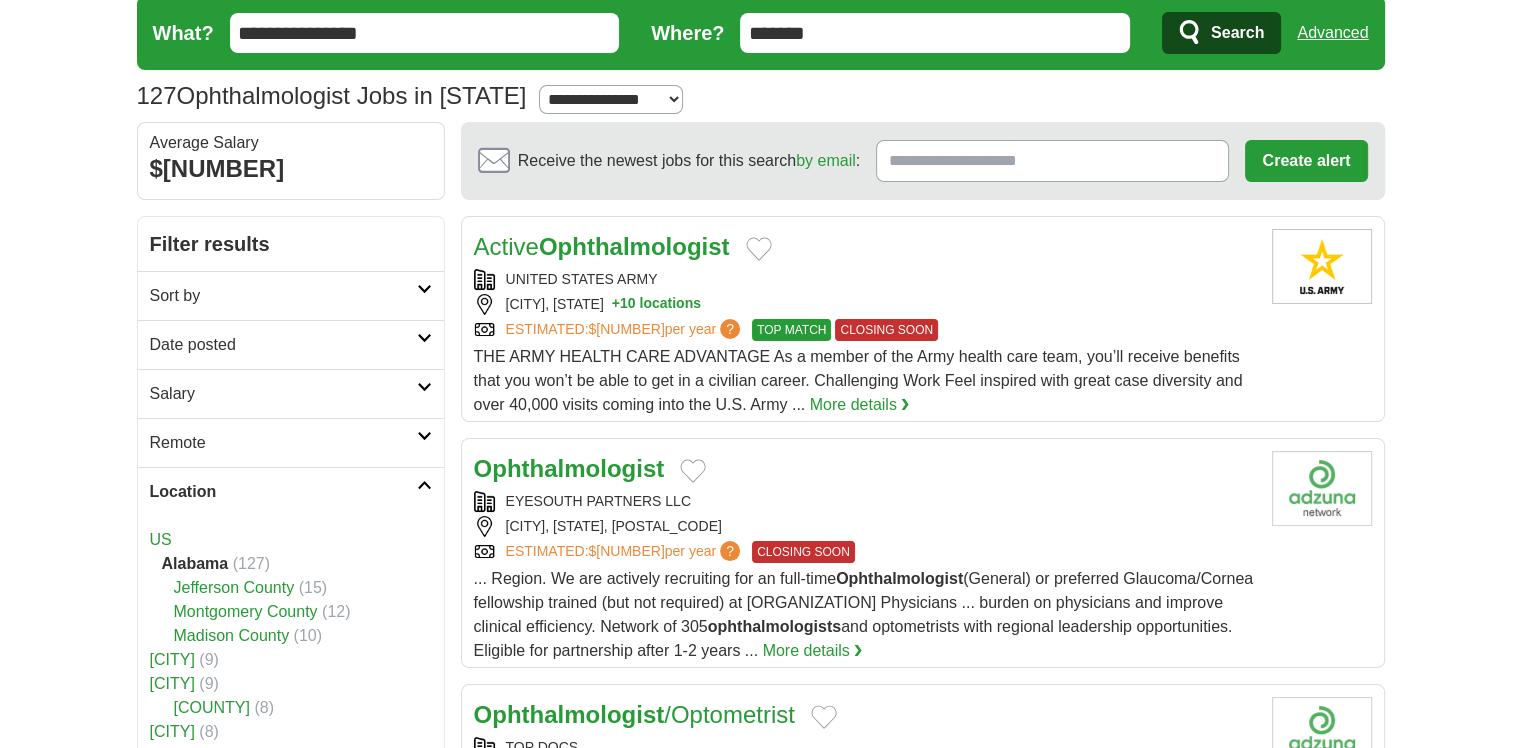 scroll, scrollTop: 100, scrollLeft: 0, axis: vertical 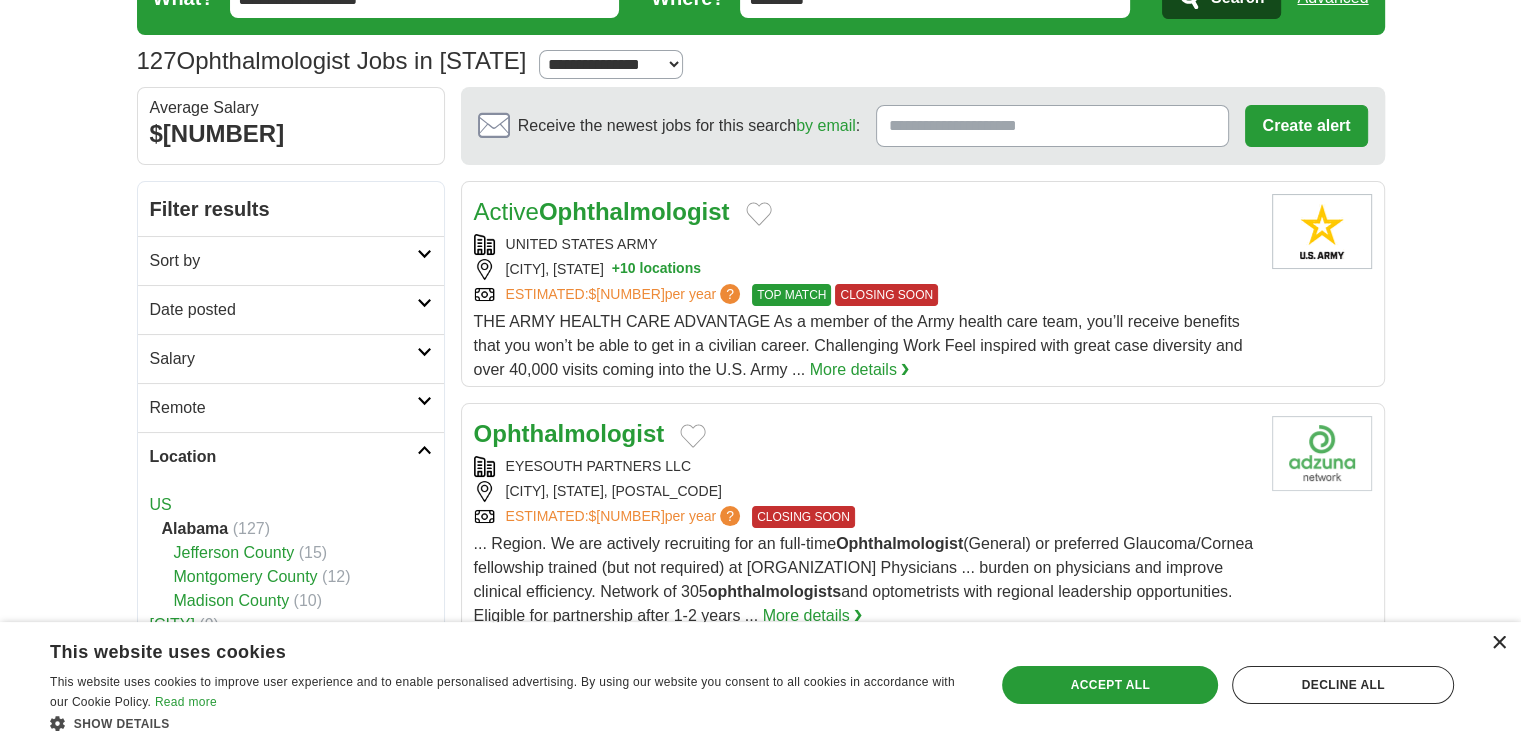 click on "×" at bounding box center (1498, 643) 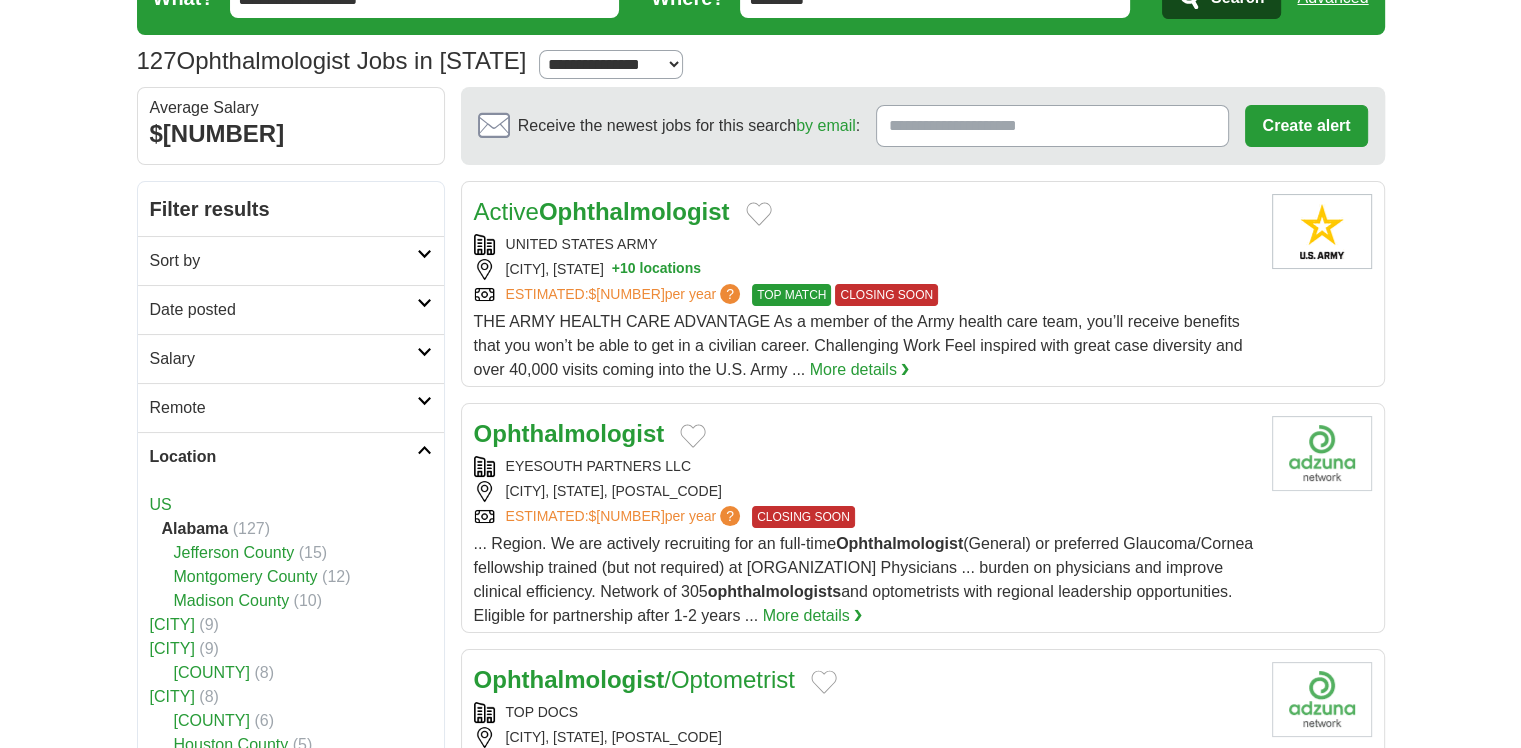 click on "Login
Register
Advertise
127
Ophthalmologist Jobs in [STATE]
Salary
Salary
Select a salary range
Salary from
from $10,000
from $20,000
from $40,000
from $60,000
from $80,000
from $100,000
per year" at bounding box center (760, 1603) 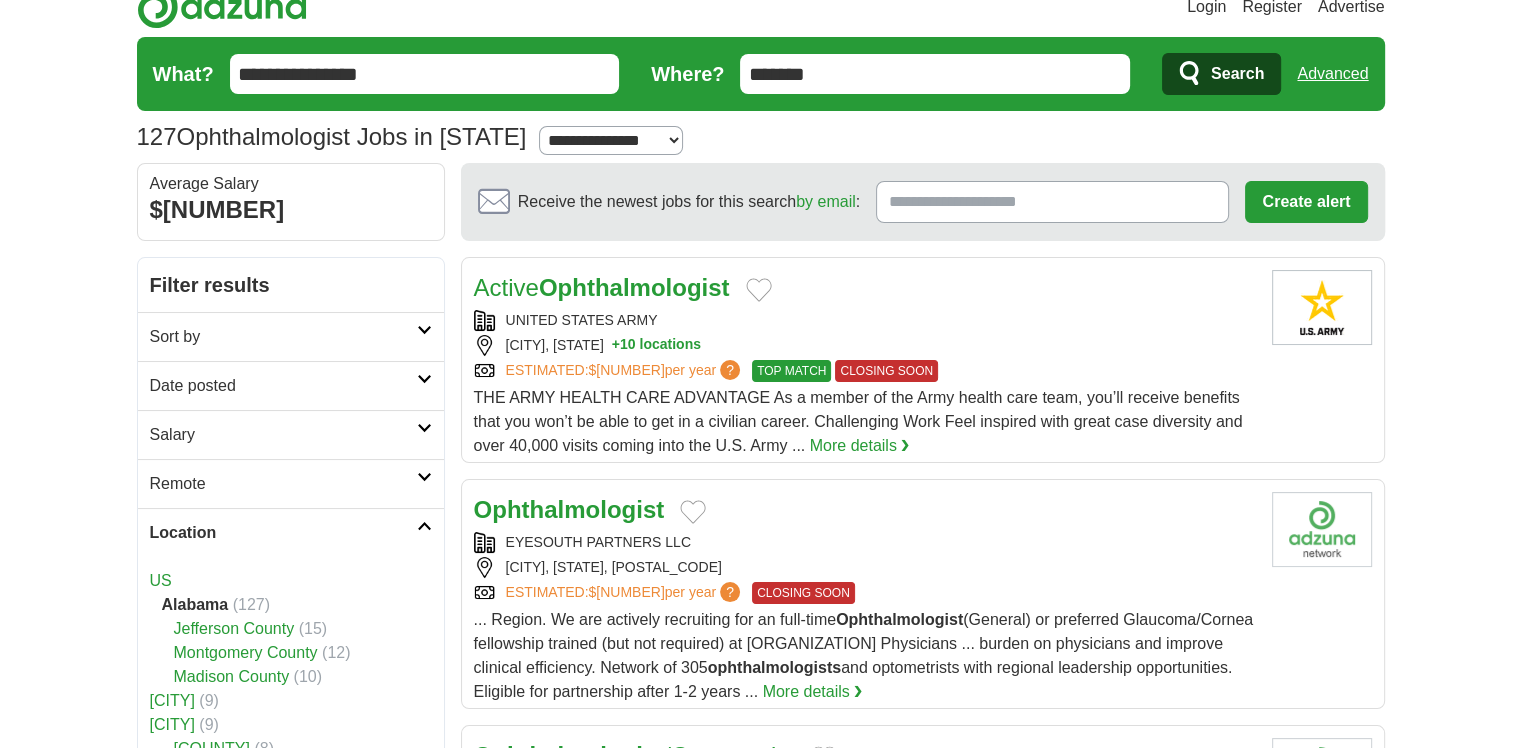 scroll, scrollTop: 5, scrollLeft: 0, axis: vertical 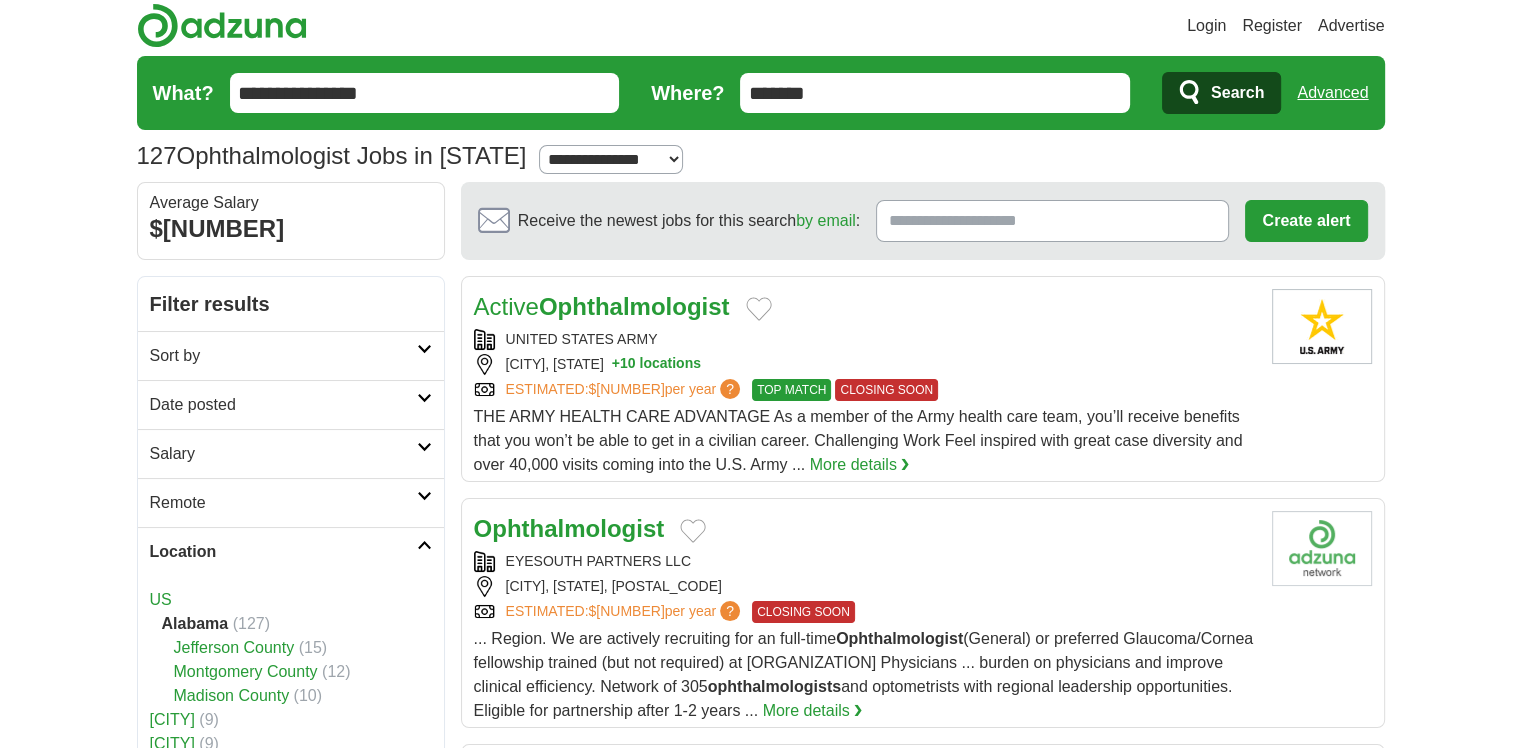 click on "Login
Register
Advertise
127
Ophthalmologist Jobs in Alabama
Salary
Salary
Select a salary range
Salary from
from $10,000
from $20,000
from $40,000
from $60,000
from $80,000
from $100,000
per year" at bounding box center [760, 1916] 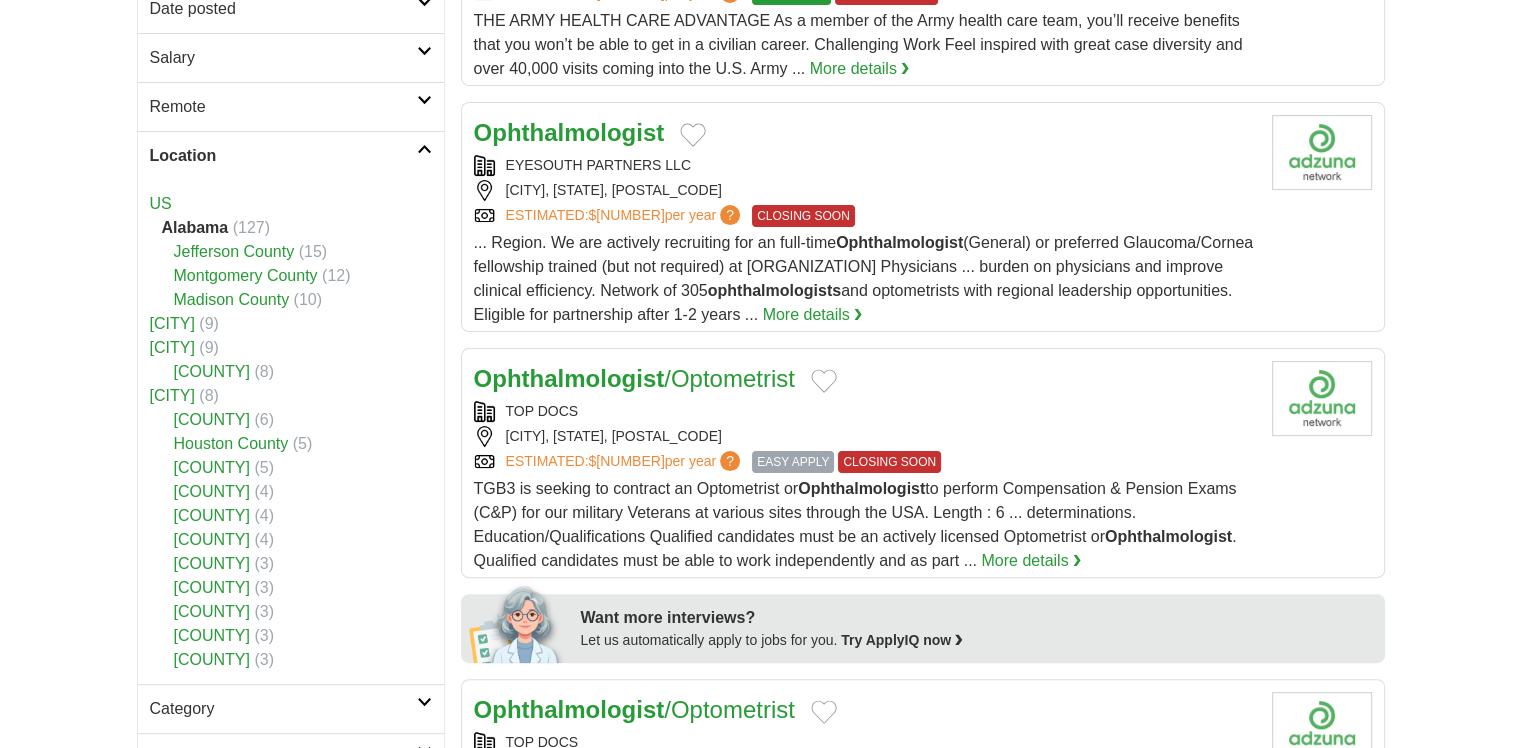 click on "Login
Register
Advertise
127
Ophthalmologist Jobs in Alabama
Salary
Salary
Select a salary range
Salary from
from $10,000
from $20,000
from $40,000
from $60,000
from $80,000
from $100,000
per year" at bounding box center (760, 1520) 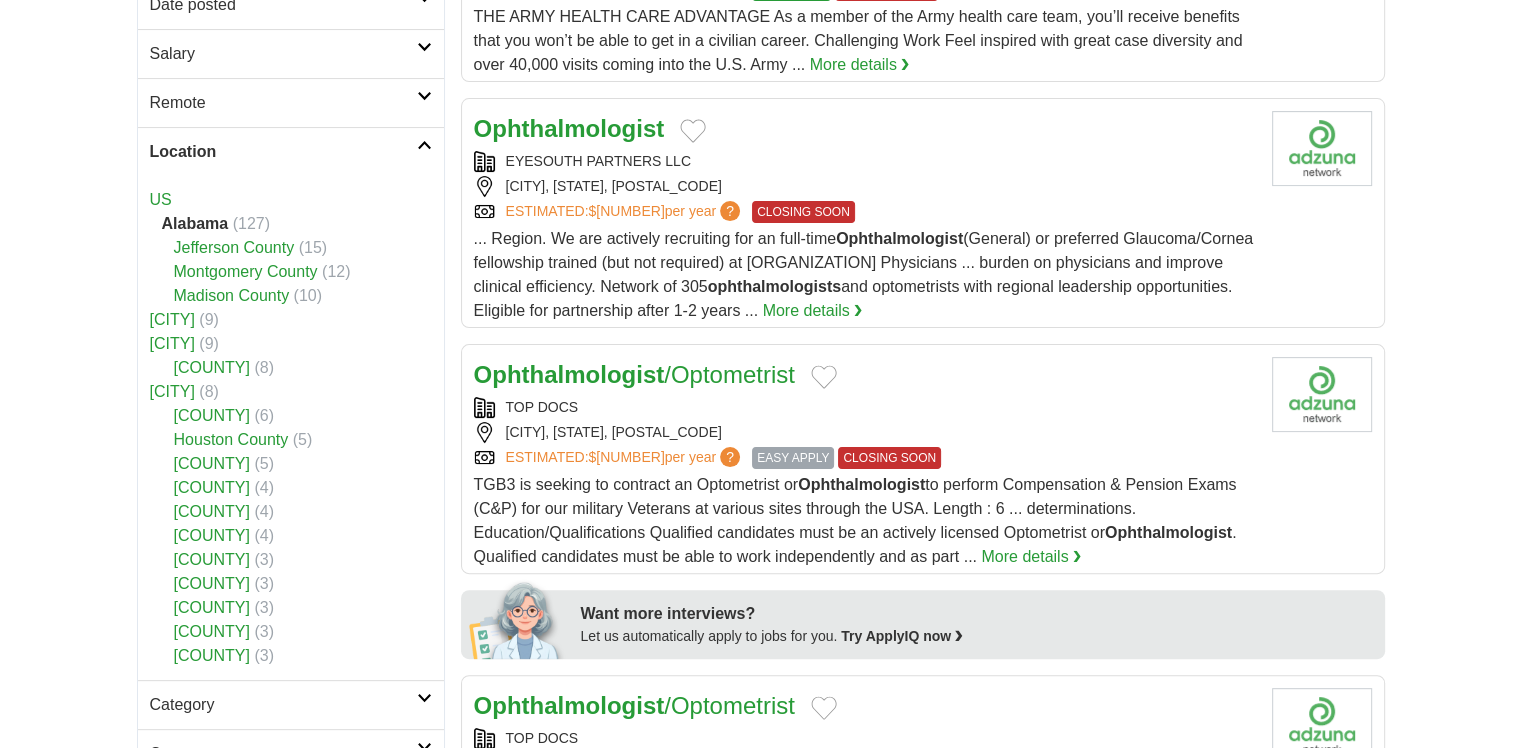 click on "Login
Register
Advertise
127
Ophthalmologist Jobs in Alabama
Salary
Salary
Select a salary range
Salary from
from $10,000
from $20,000
from $40,000
from $60,000
from $80,000
from $100,000
per year" at bounding box center (760, 1516) 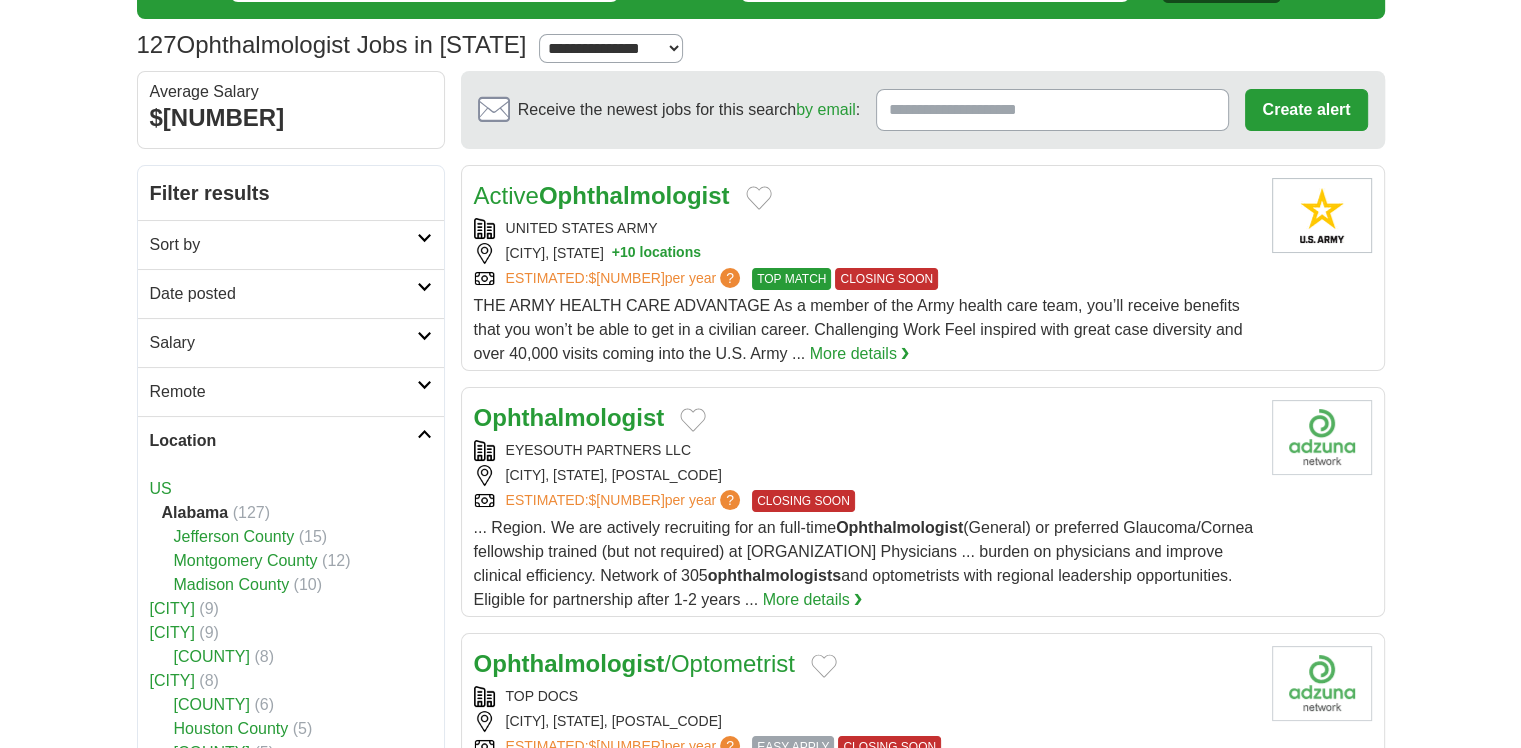 scroll, scrollTop: 105, scrollLeft: 0, axis: vertical 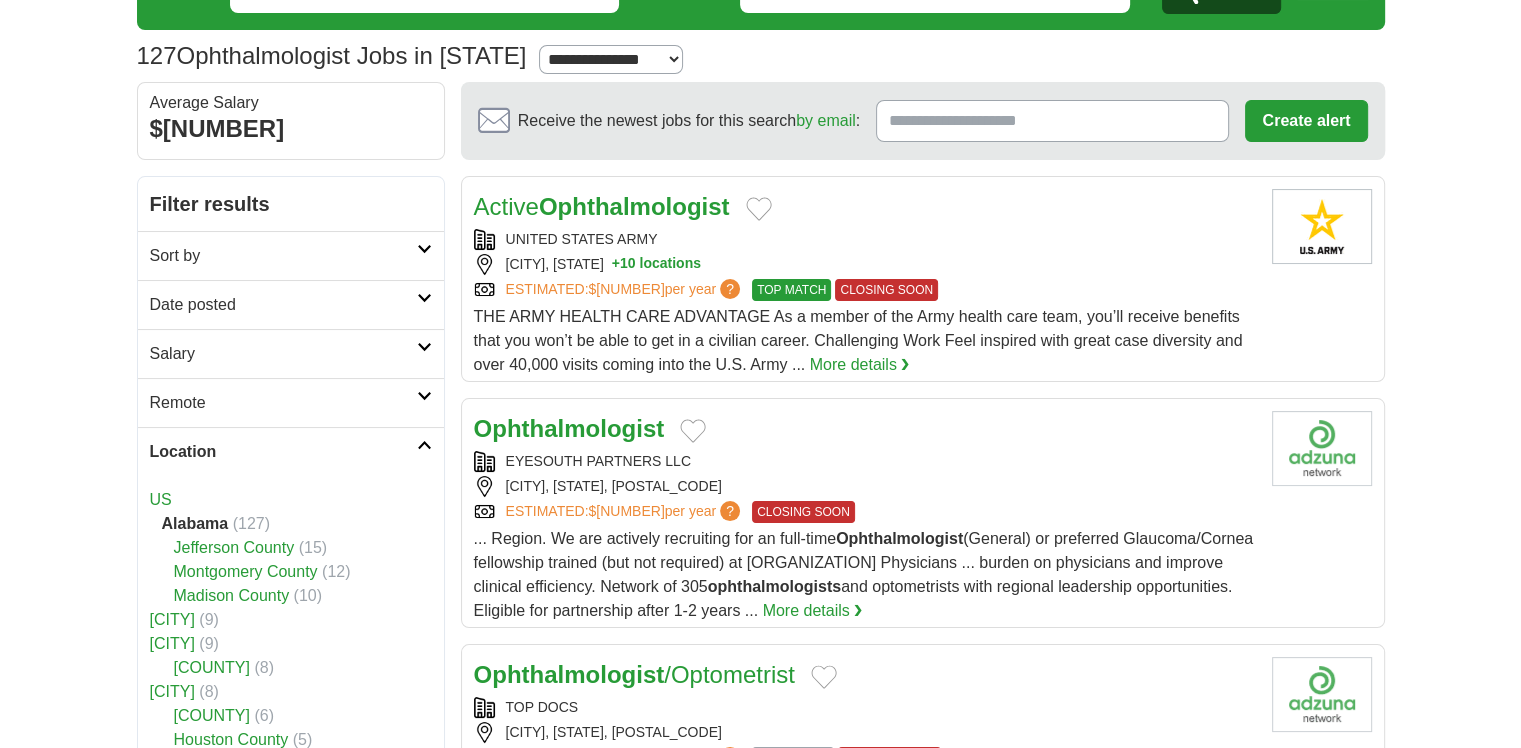 click on "US" at bounding box center [161, 499] 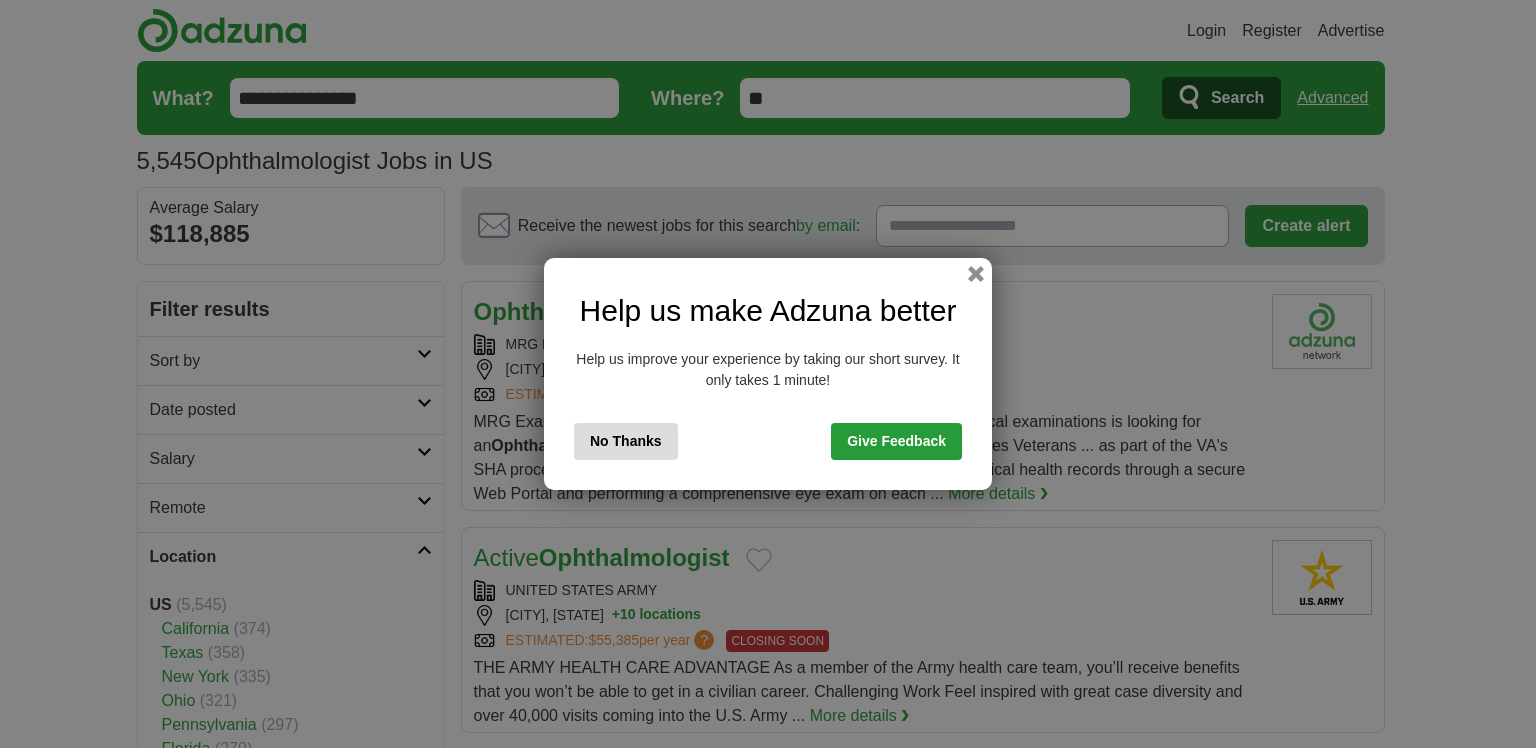 scroll, scrollTop: 0, scrollLeft: 0, axis: both 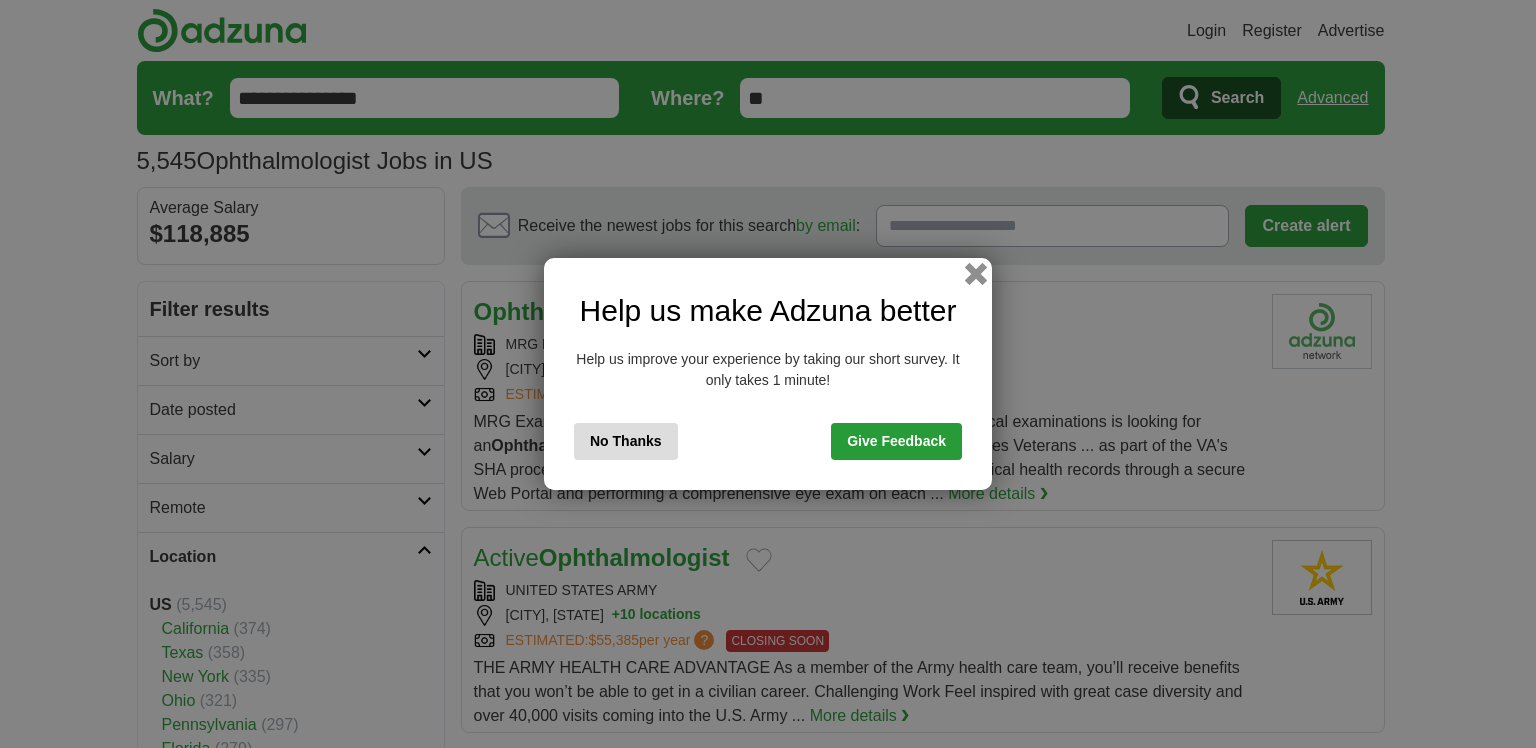 click at bounding box center [976, 274] 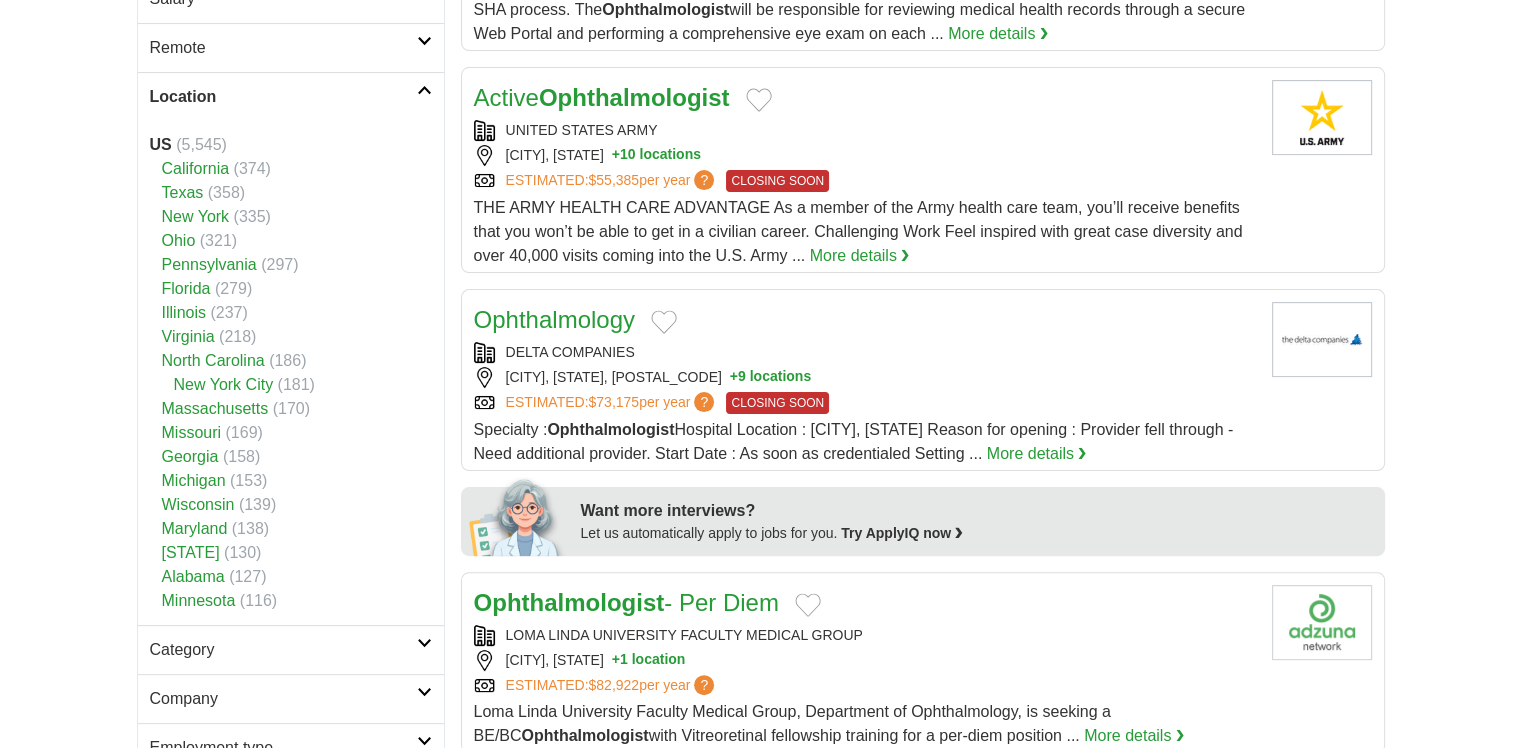 scroll, scrollTop: 400, scrollLeft: 0, axis: vertical 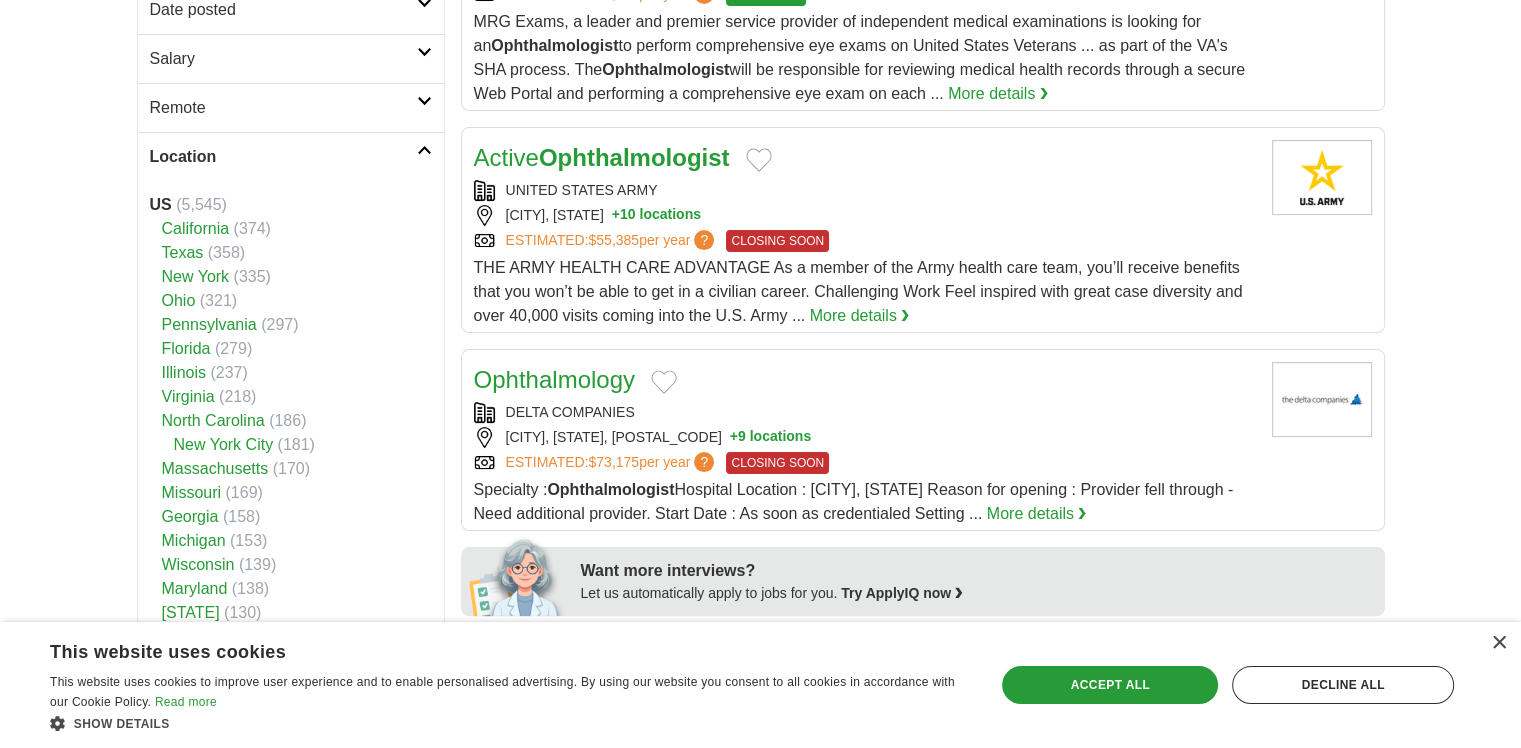 click on "Texas" at bounding box center (183, 252) 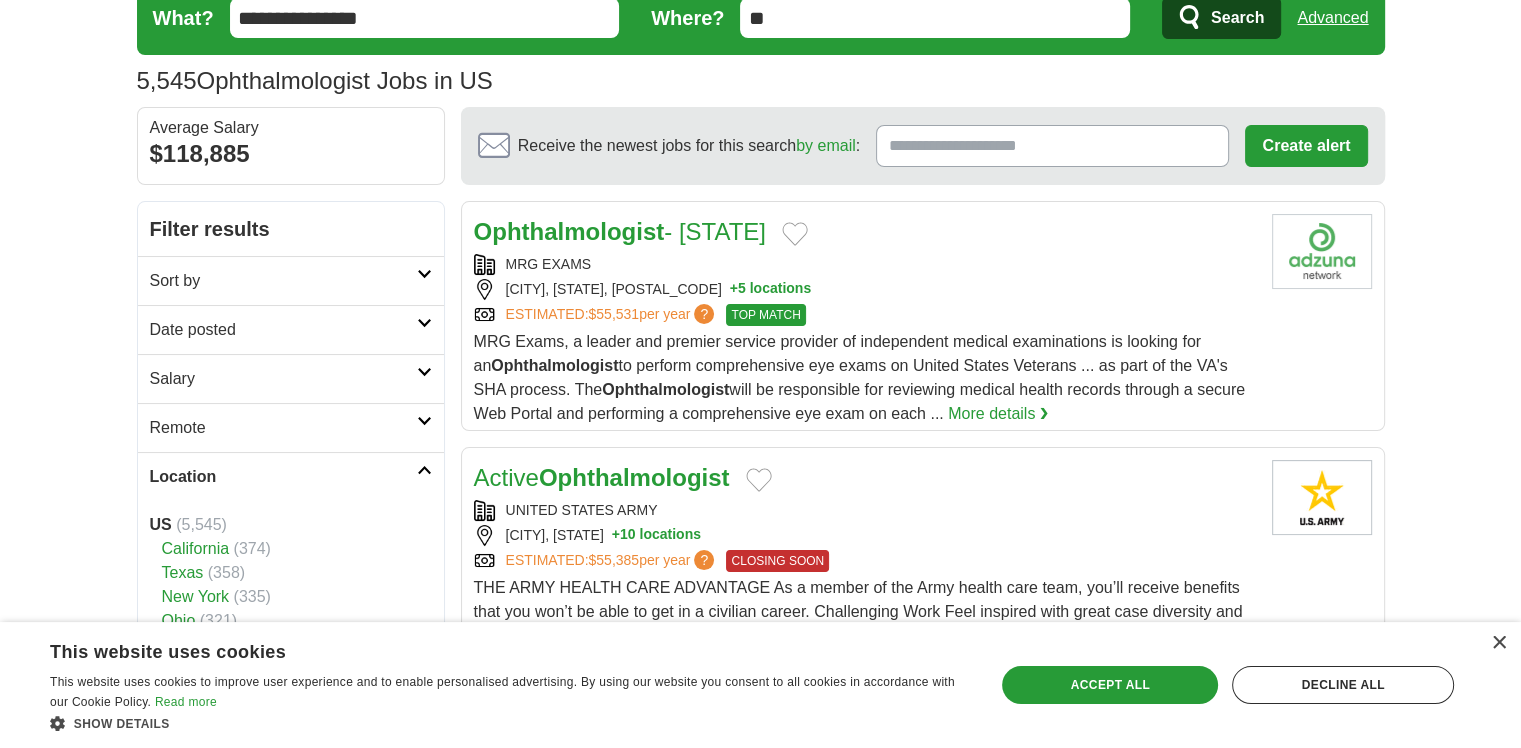 scroll, scrollTop: 0, scrollLeft: 0, axis: both 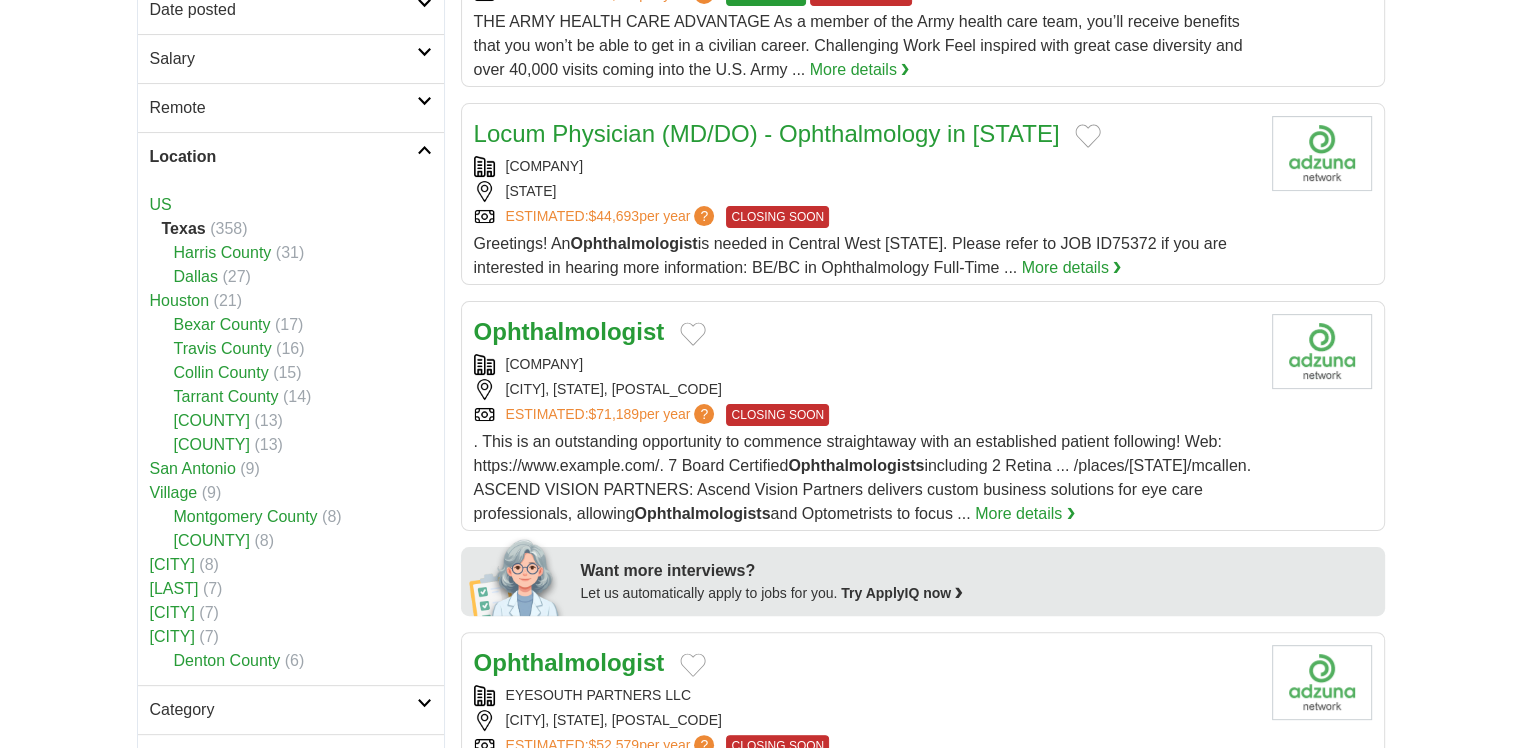click on "Austin" at bounding box center (172, 636) 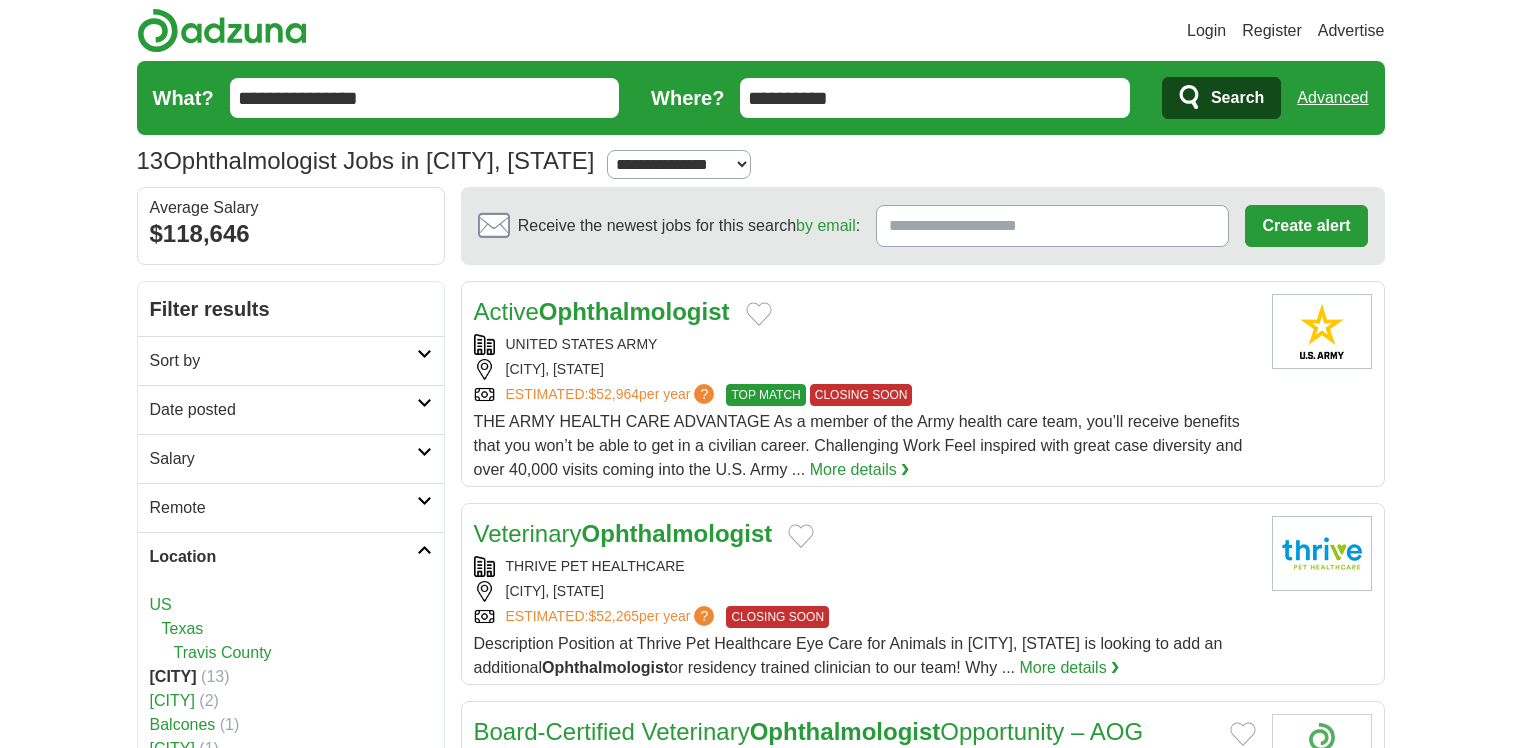 scroll, scrollTop: 0, scrollLeft: 0, axis: both 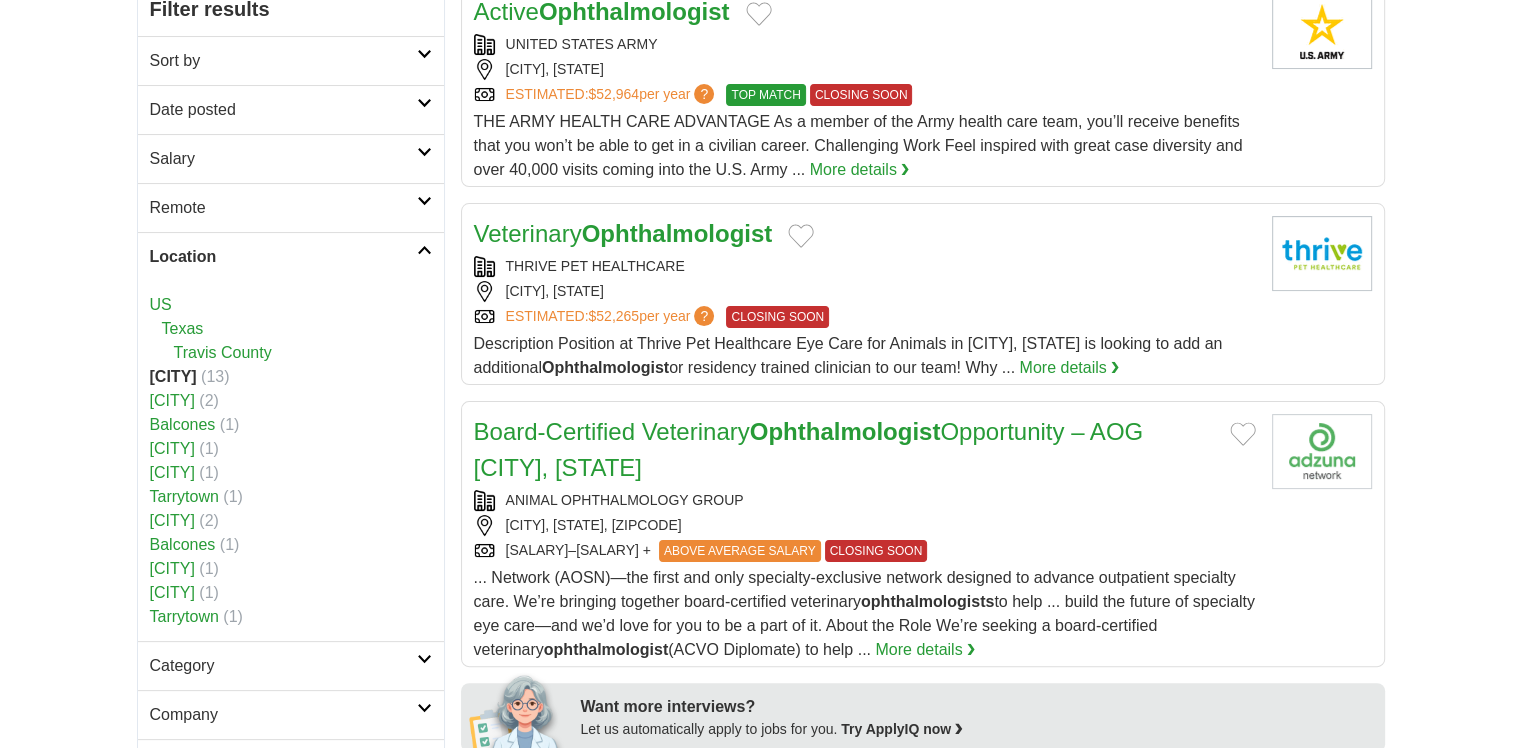 click on "US" at bounding box center [161, 304] 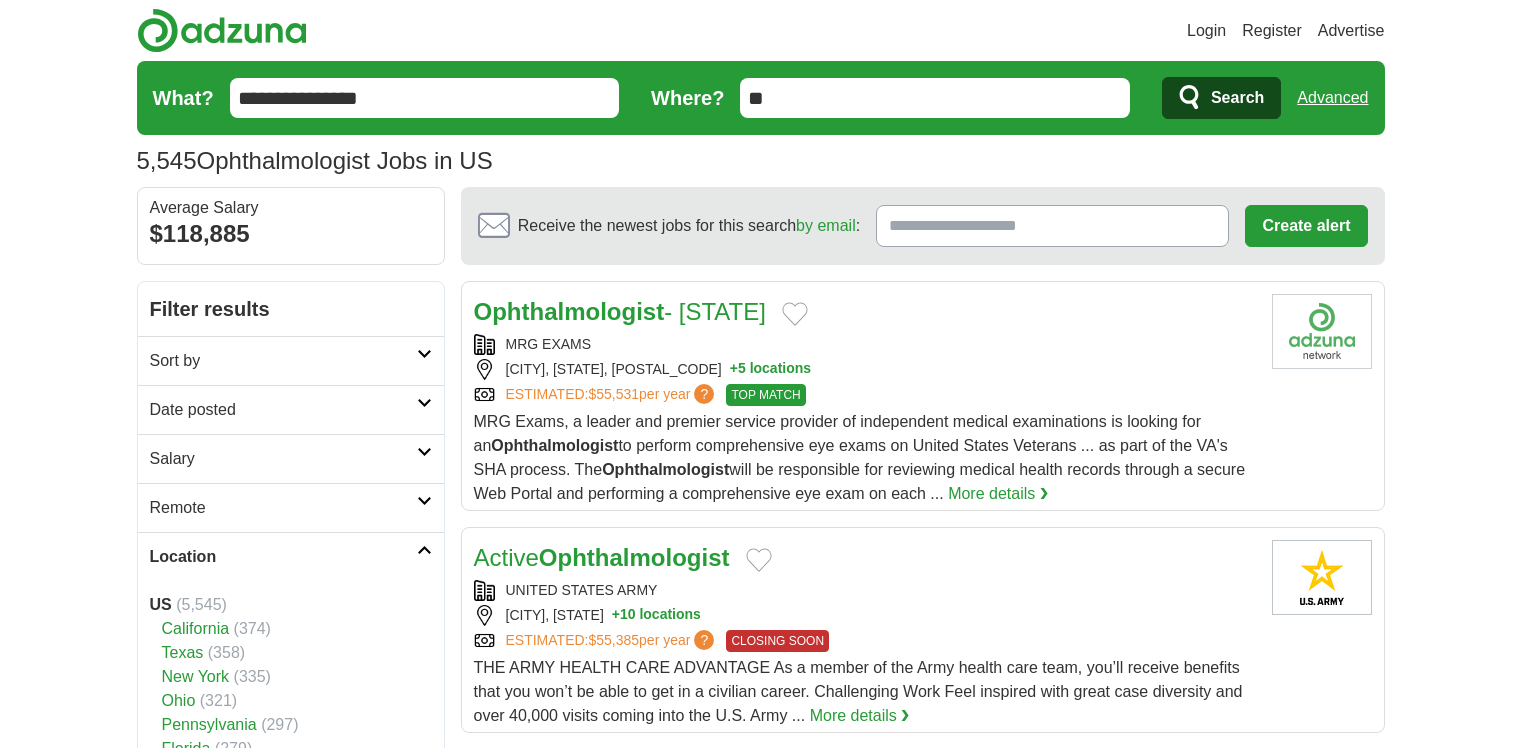 scroll, scrollTop: 299, scrollLeft: 0, axis: vertical 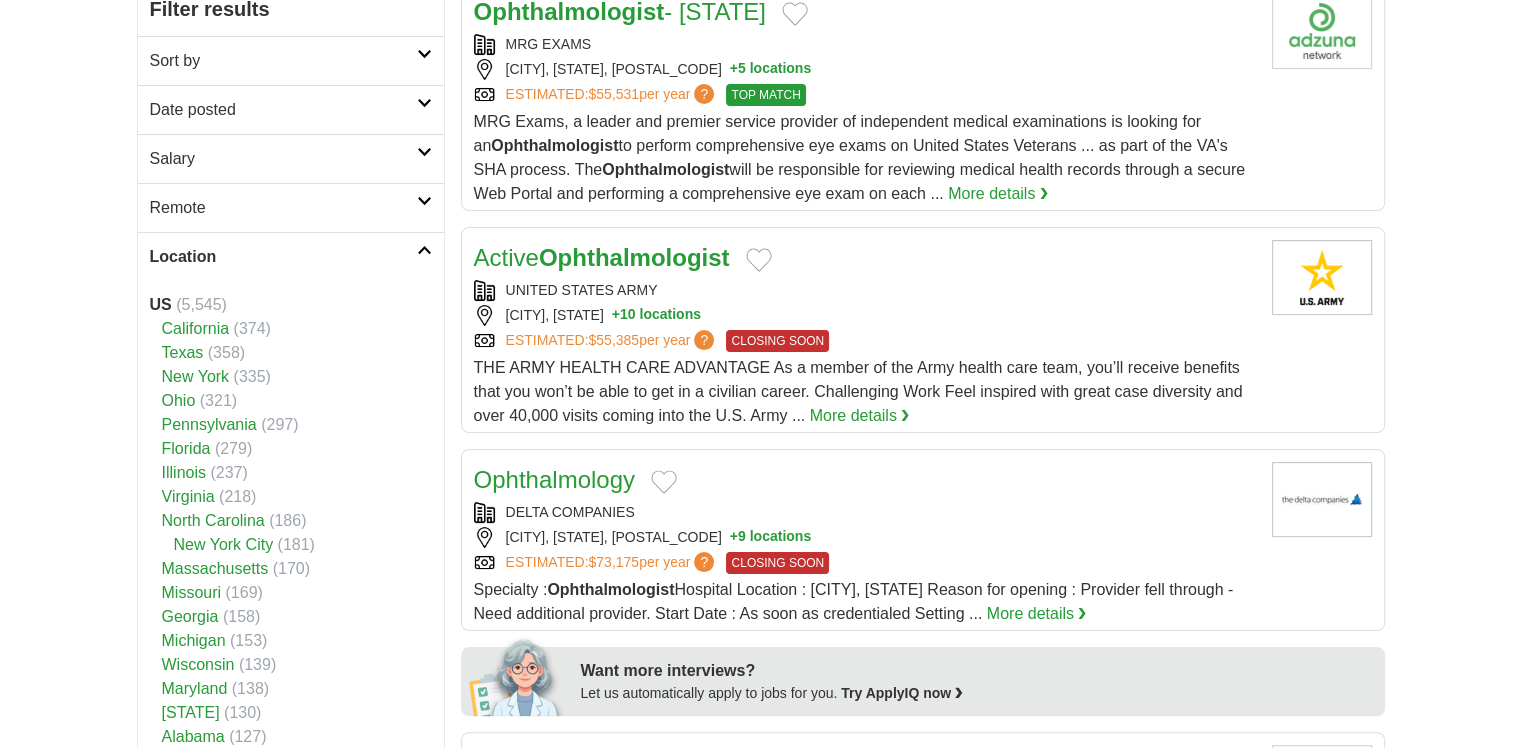 click on "New York" at bounding box center (196, 376) 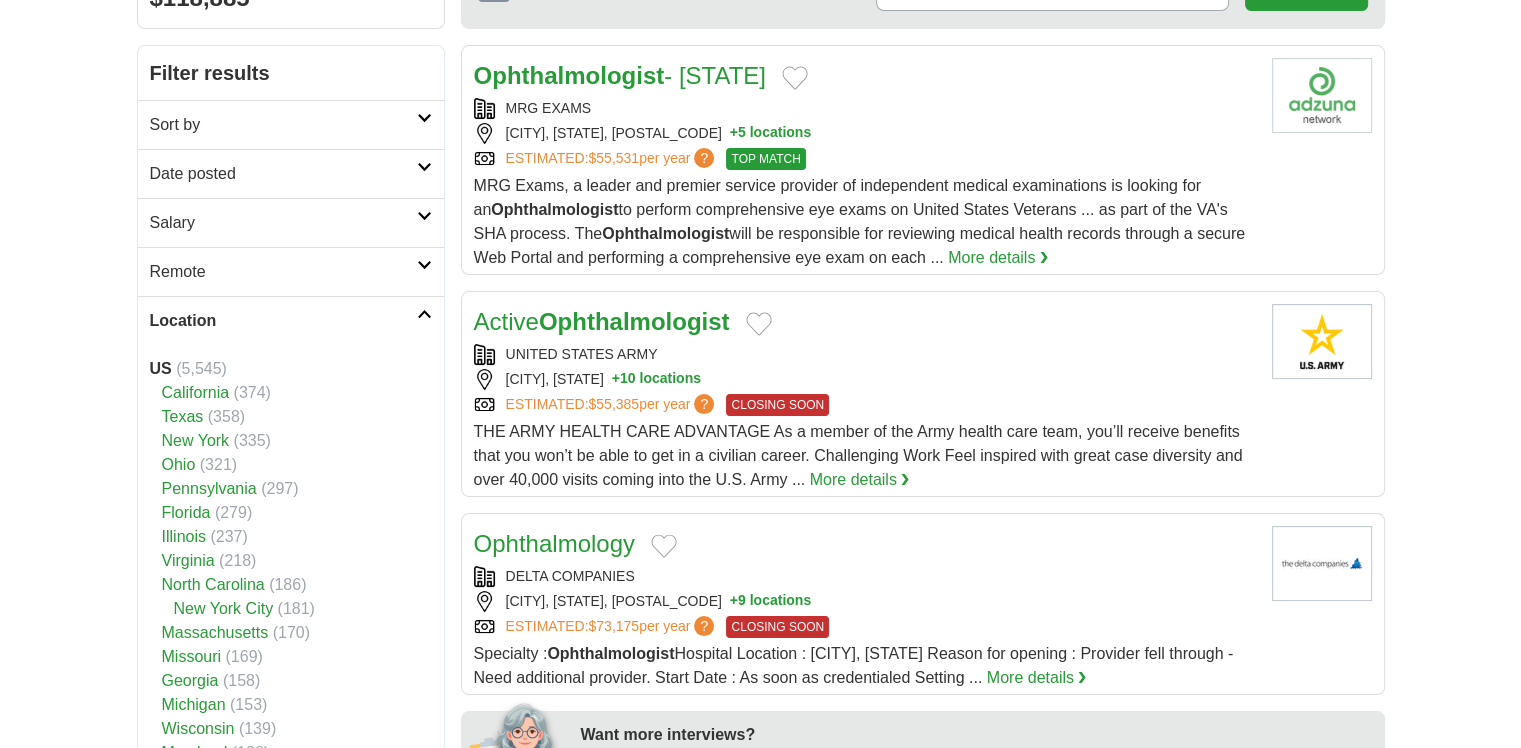 scroll, scrollTop: 0, scrollLeft: 0, axis: both 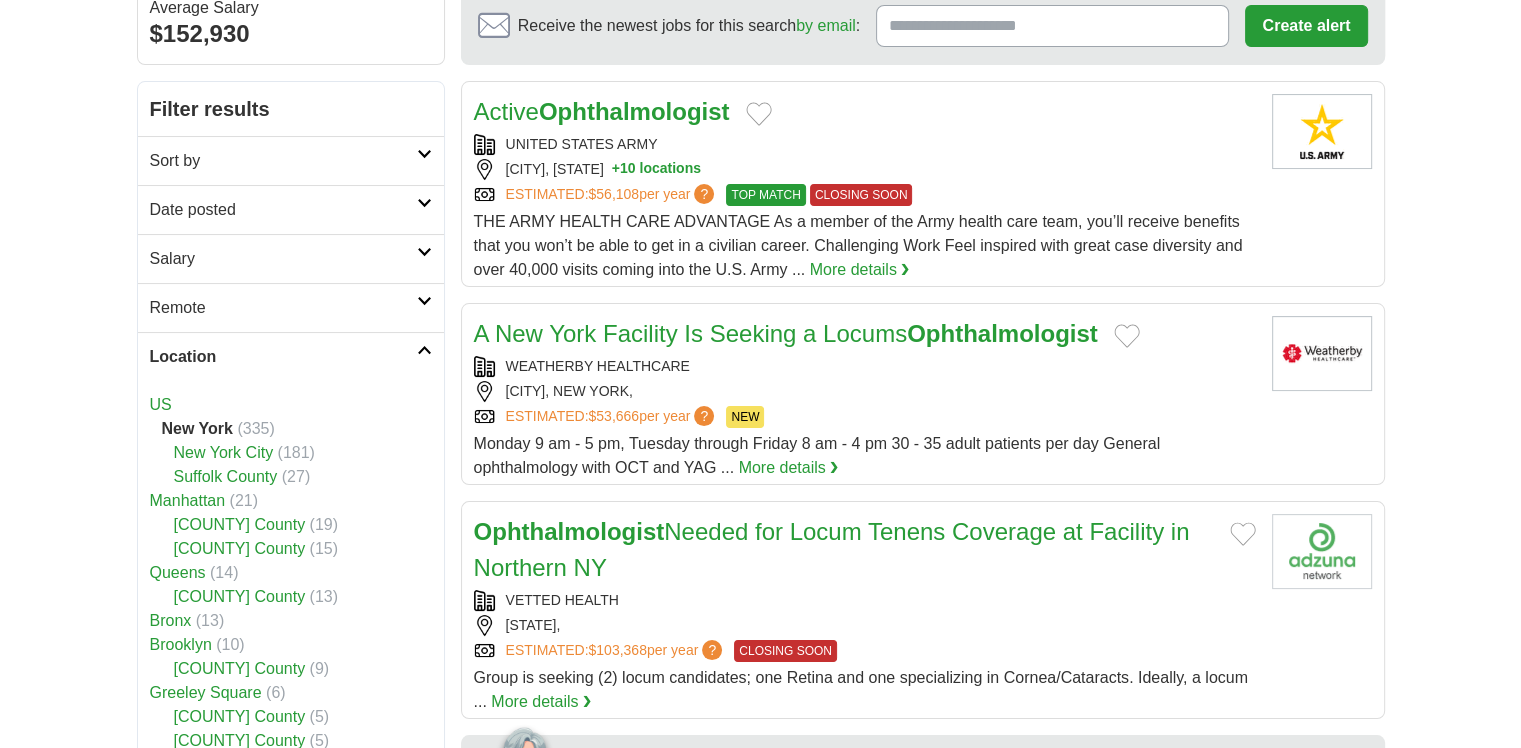 click on "US" at bounding box center [161, 404] 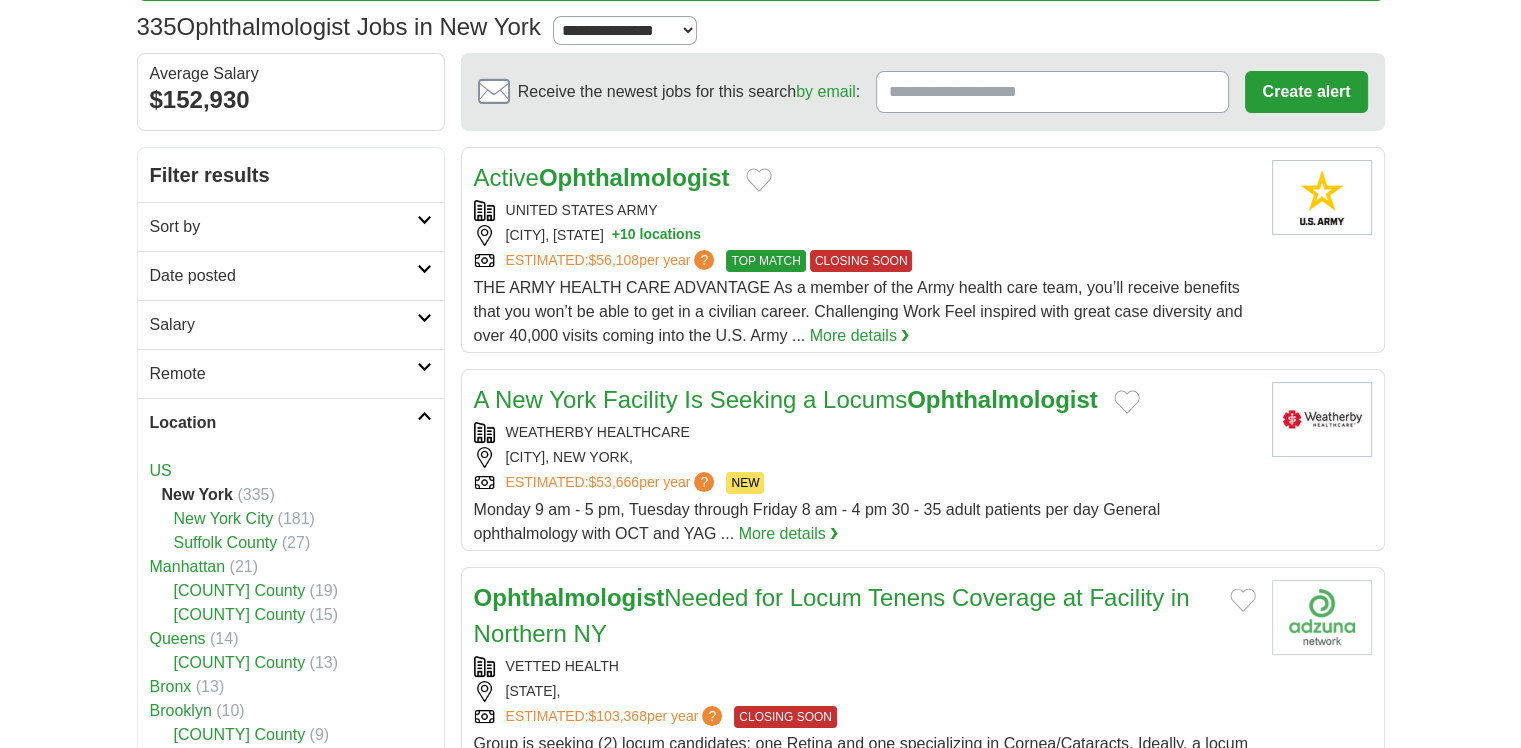 scroll, scrollTop: 100, scrollLeft: 0, axis: vertical 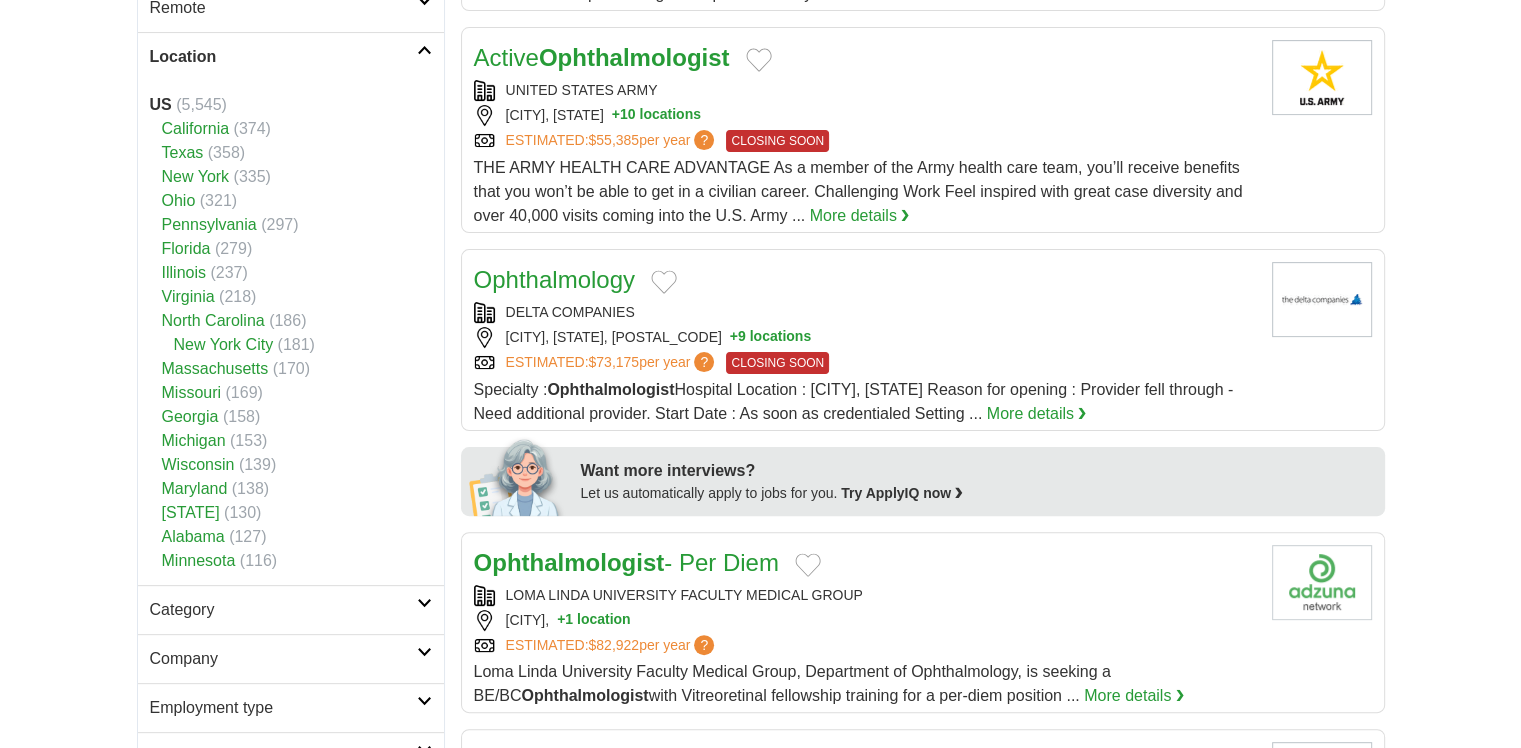 click on "[STATE]" at bounding box center [191, 512] 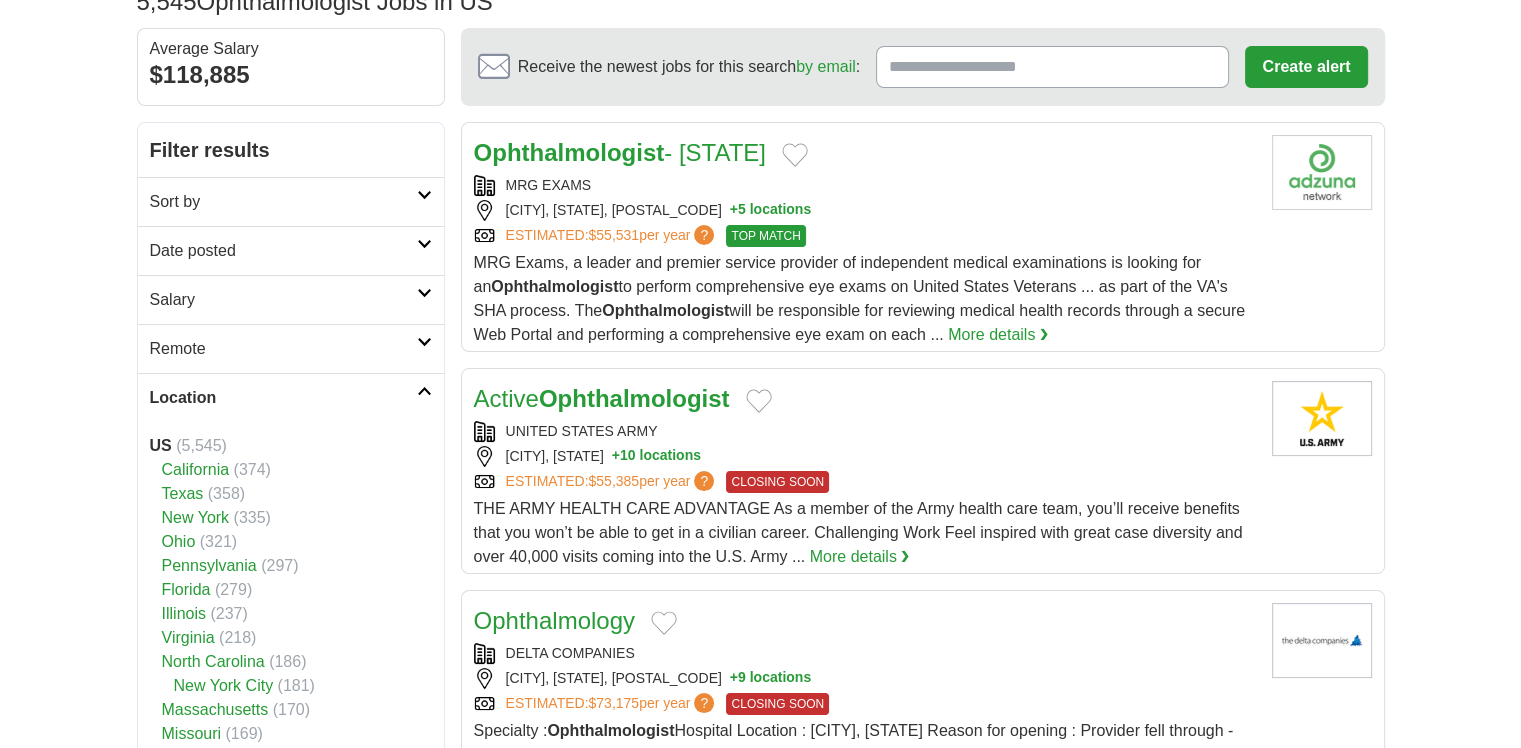 scroll, scrollTop: 0, scrollLeft: 0, axis: both 